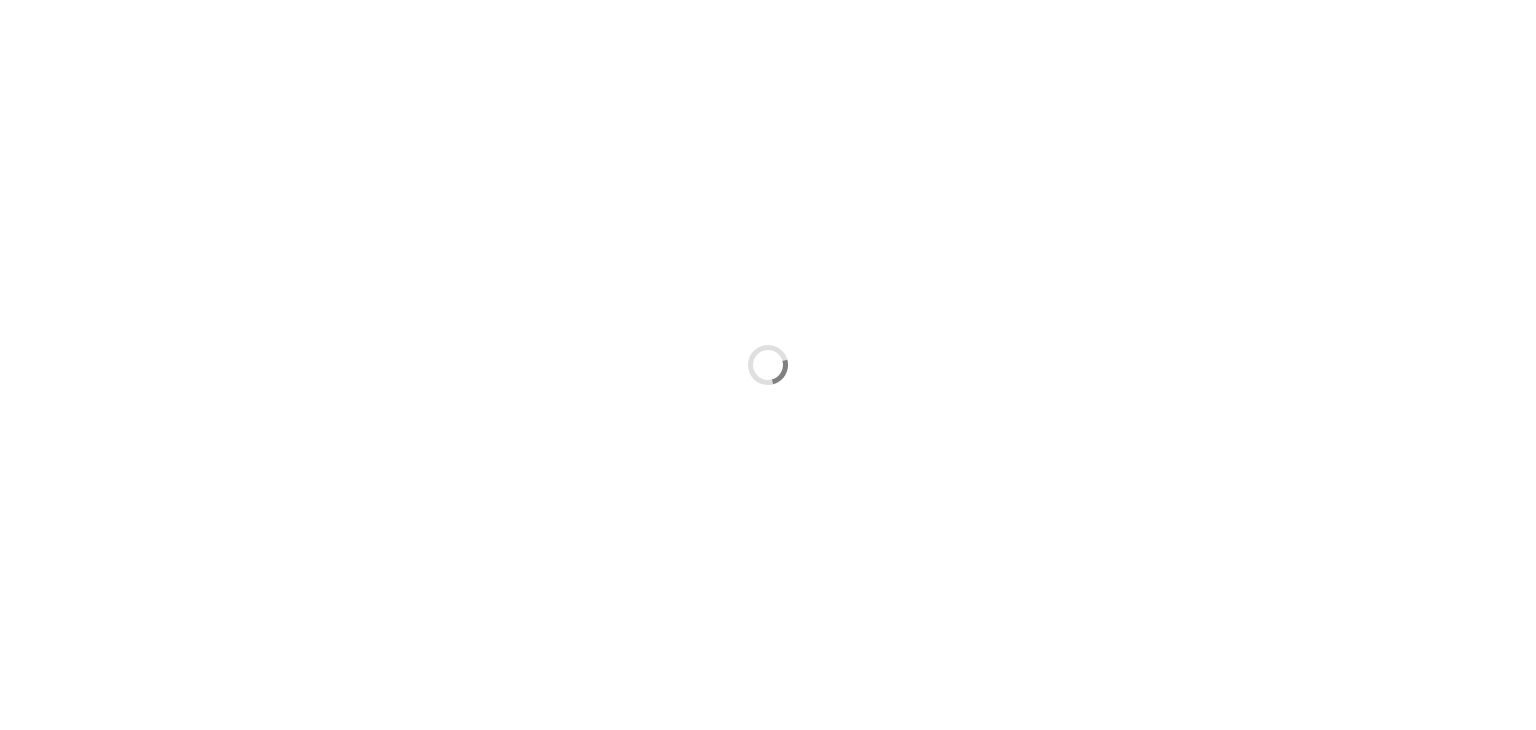 scroll, scrollTop: 0, scrollLeft: 0, axis: both 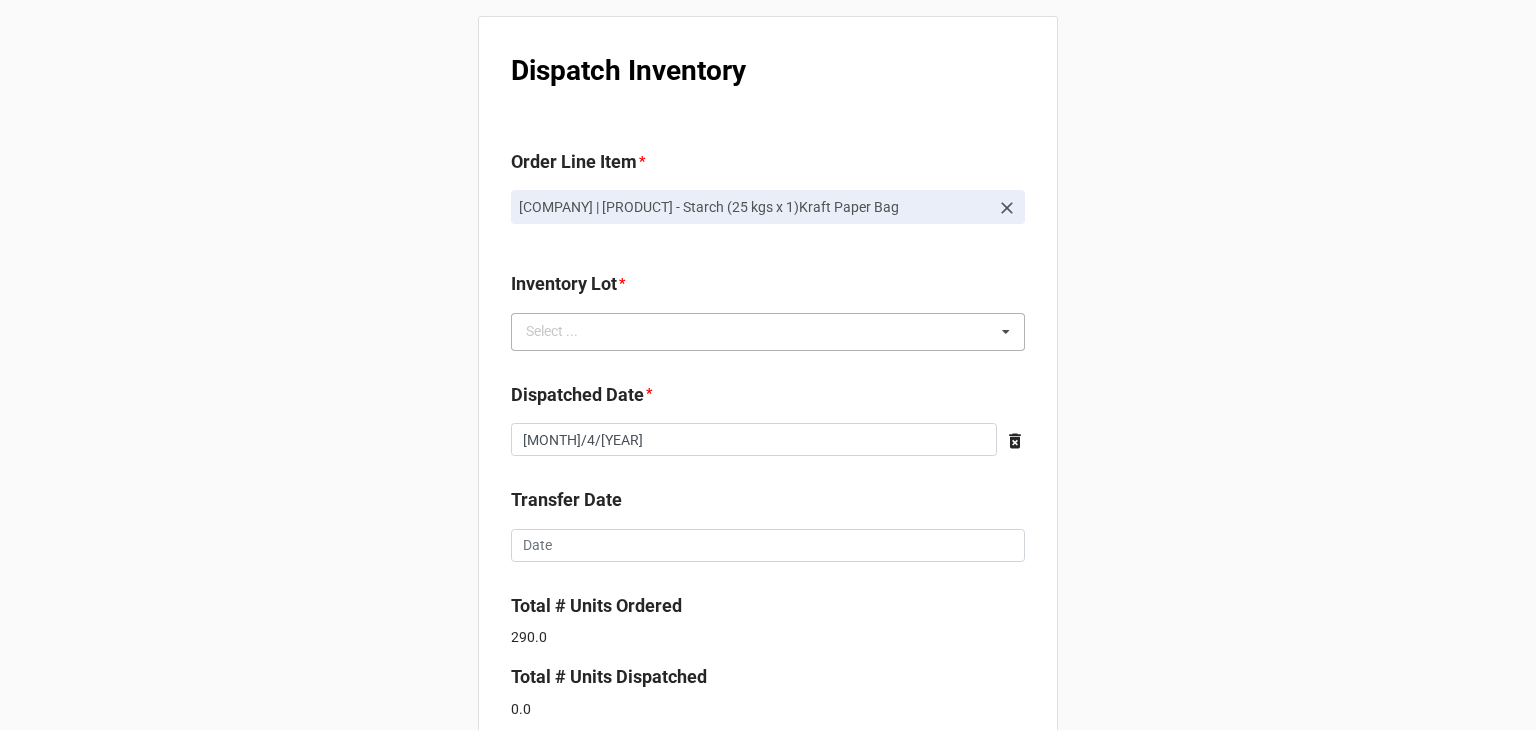 click on "Select ... No results found." at bounding box center [768, 332] 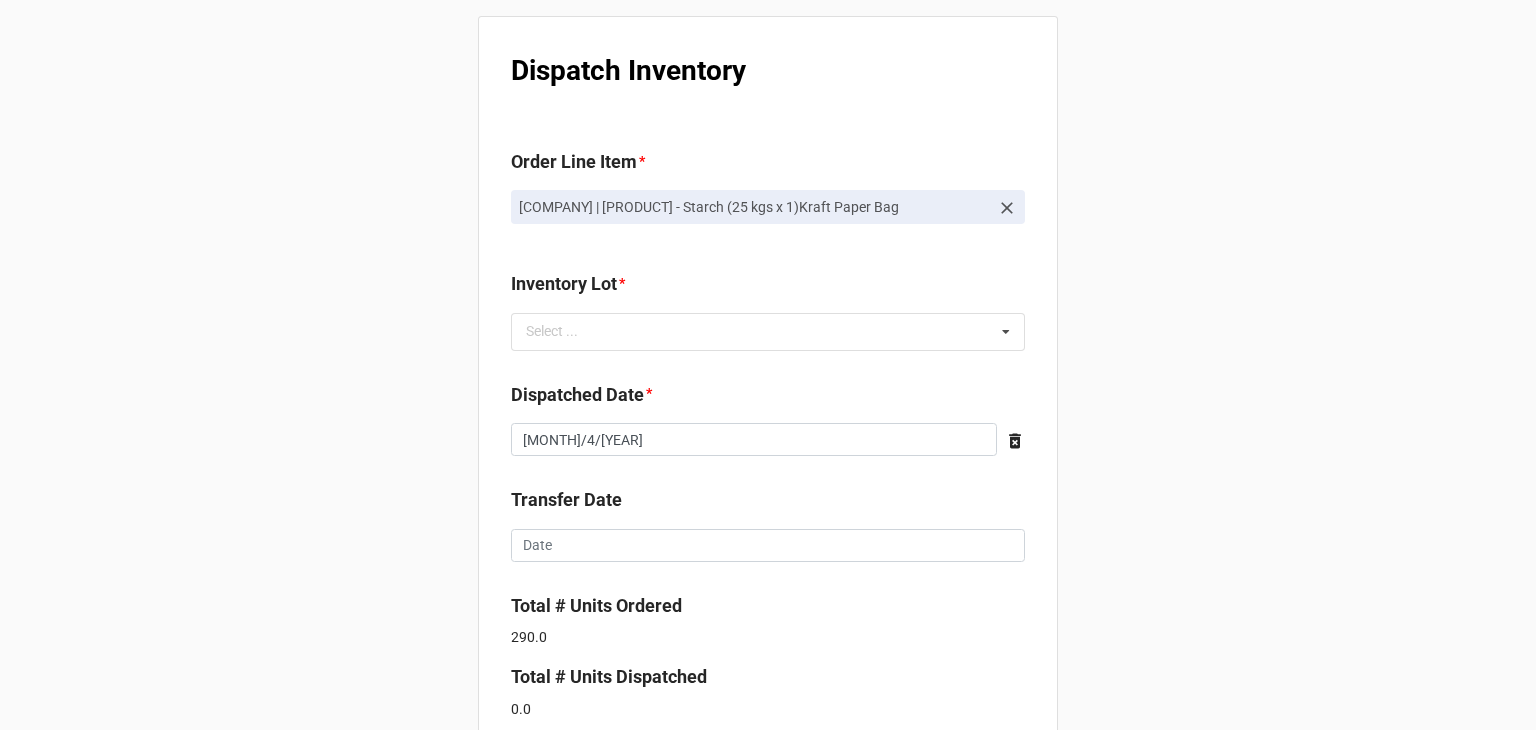 click on "Dispatch Inventory Order Line Item * 1918 - Partake Foods | Ubon Sunflower Co. Ltd._Tapioca - Starch (25 kgs x 1)Kraft Paper Bag Inventory Lot * Select ... No results found. Dispatched Date * 8/4/2025 ‹ August 2025 › Su Mo Tu We Th Fr Sa 27 28 29 30 31 1 2 3 4 5 6 7 8 9 10 11 12 13 14 15 16 17 18 19 20 21 22 23 24 25 26 27 28 29 30 31 1 2 3 4 5 6 Transfer Date ‹ August 2025 › Su Mo Tu We Th Fr Sa 27 28 29 30 31 1 2 3 4 5 6 7 8 9 10 11 12 13 14 15 16 17 18 19 20 21 22 23 24 25 26 27 28 29 30 31 1 2 3 4 5 6 Total # Units Ordered 290.0 Total # Units Dispatched 0.0 # Units Dispatched * Shipment Number * Dispatch" at bounding box center (768, 527) 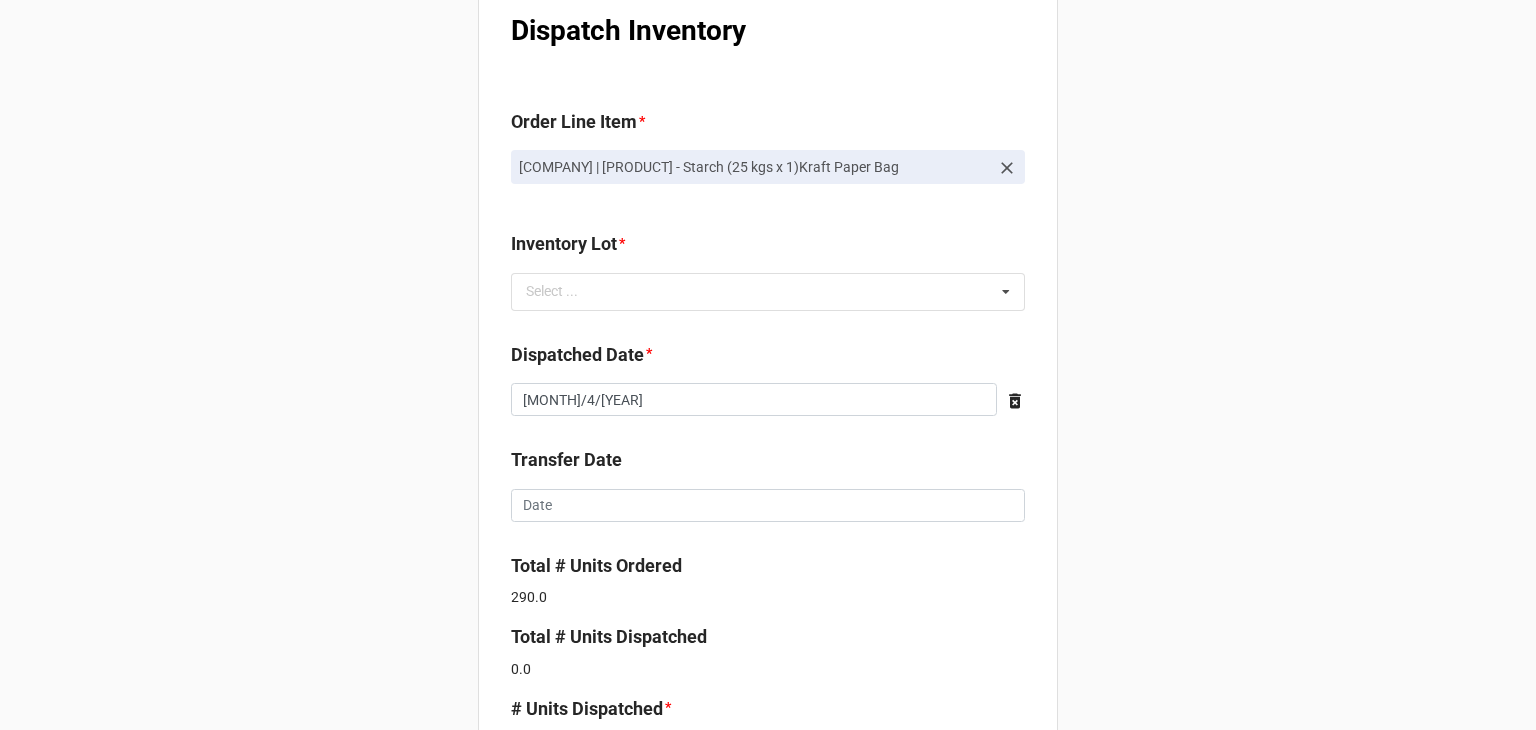scroll, scrollTop: 106, scrollLeft: 0, axis: vertical 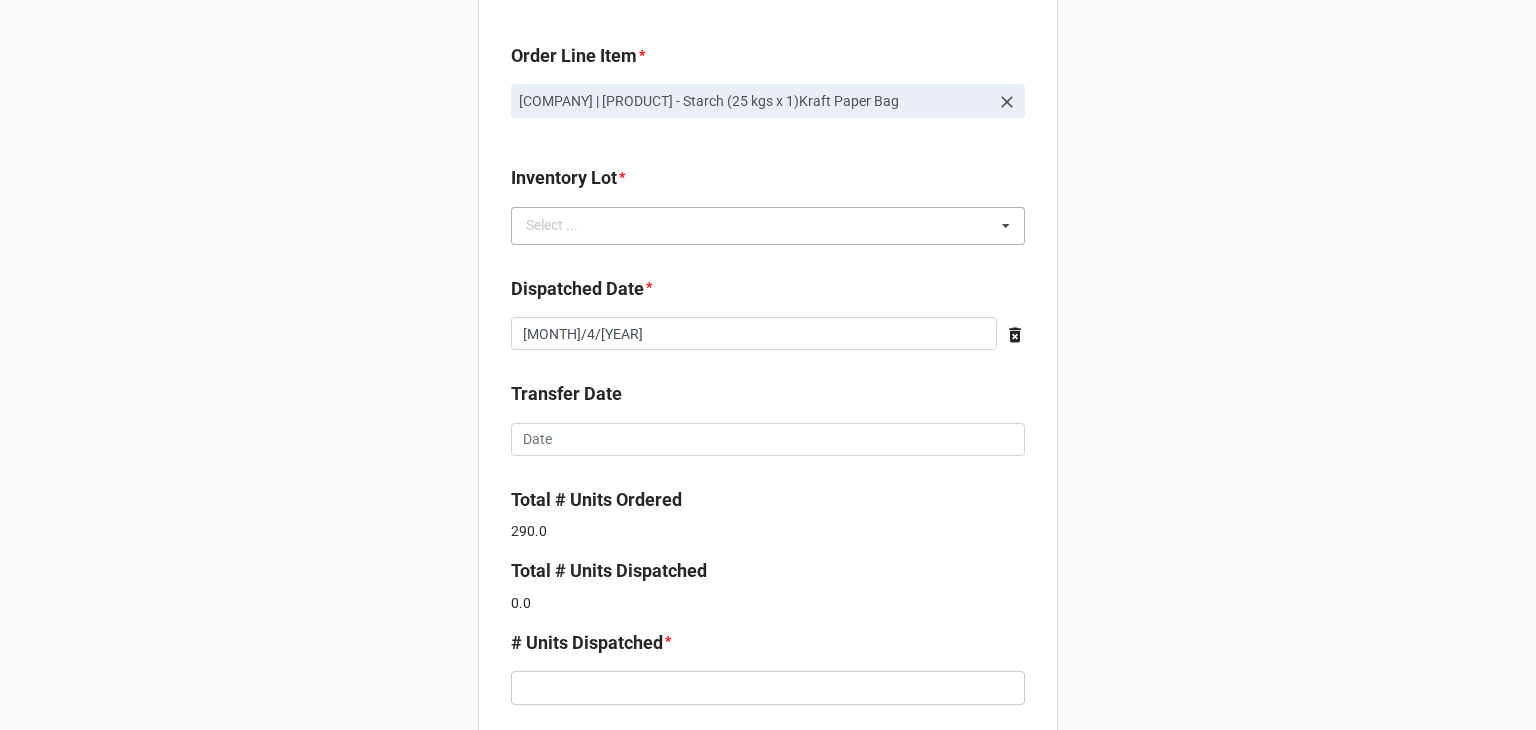 click on "Select ..." at bounding box center [564, 225] 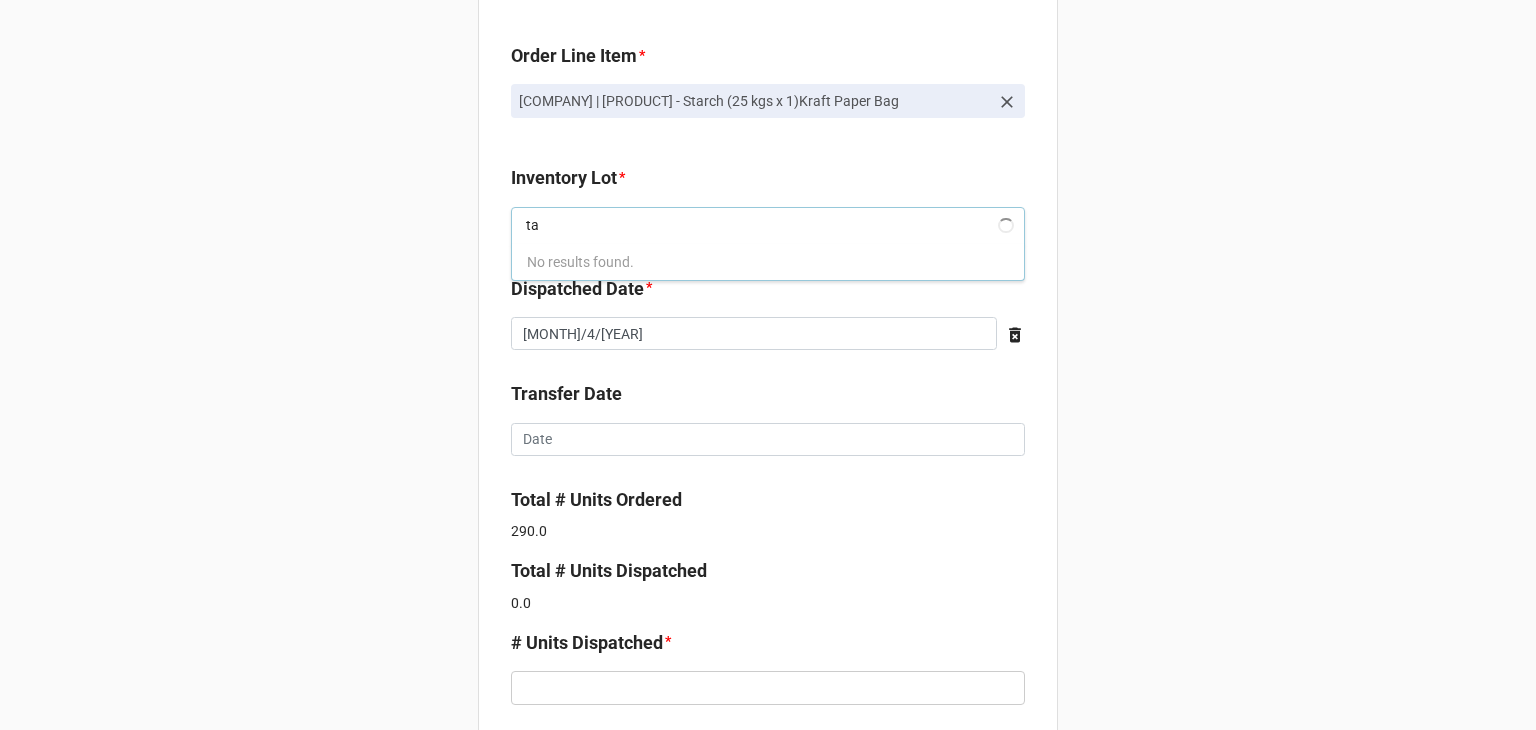 type on "t" 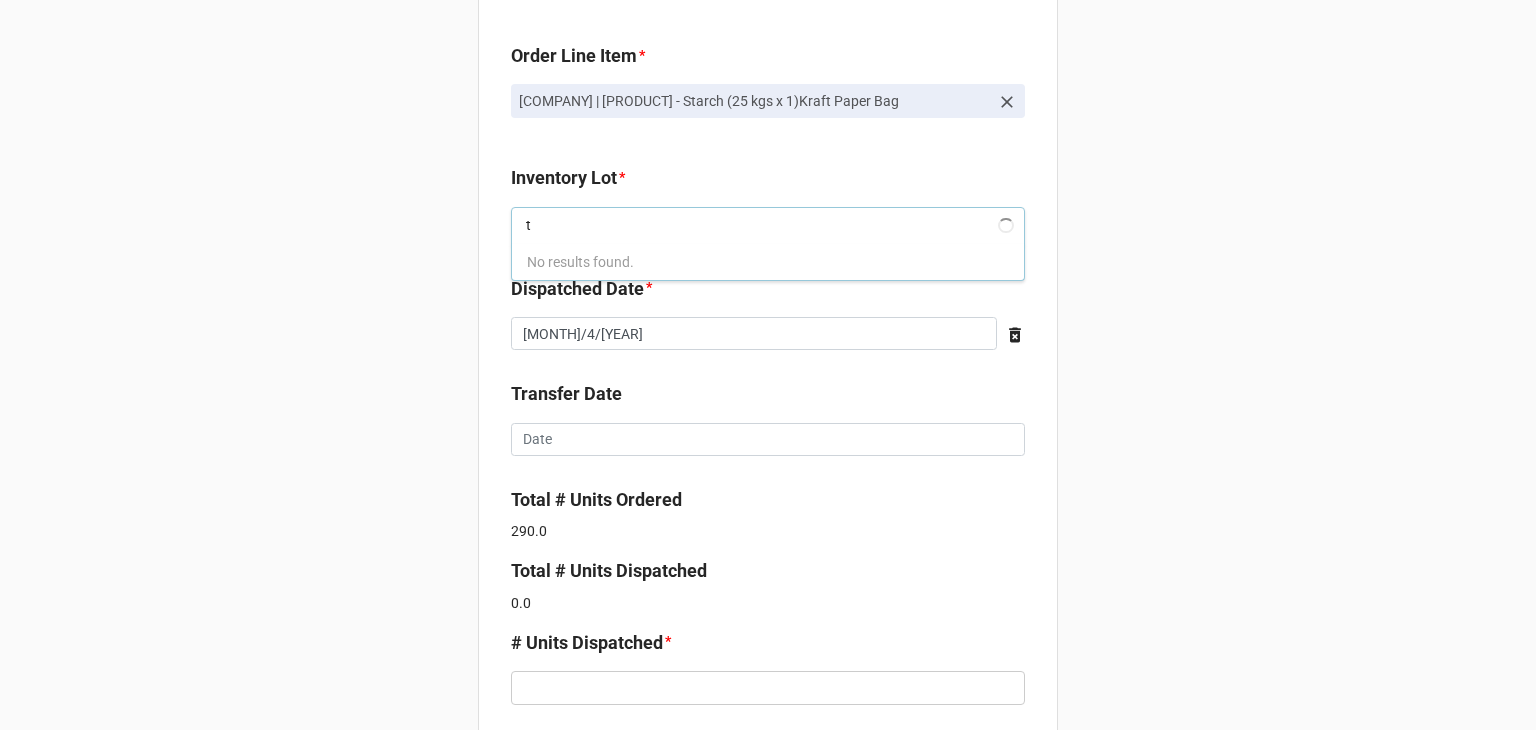 type 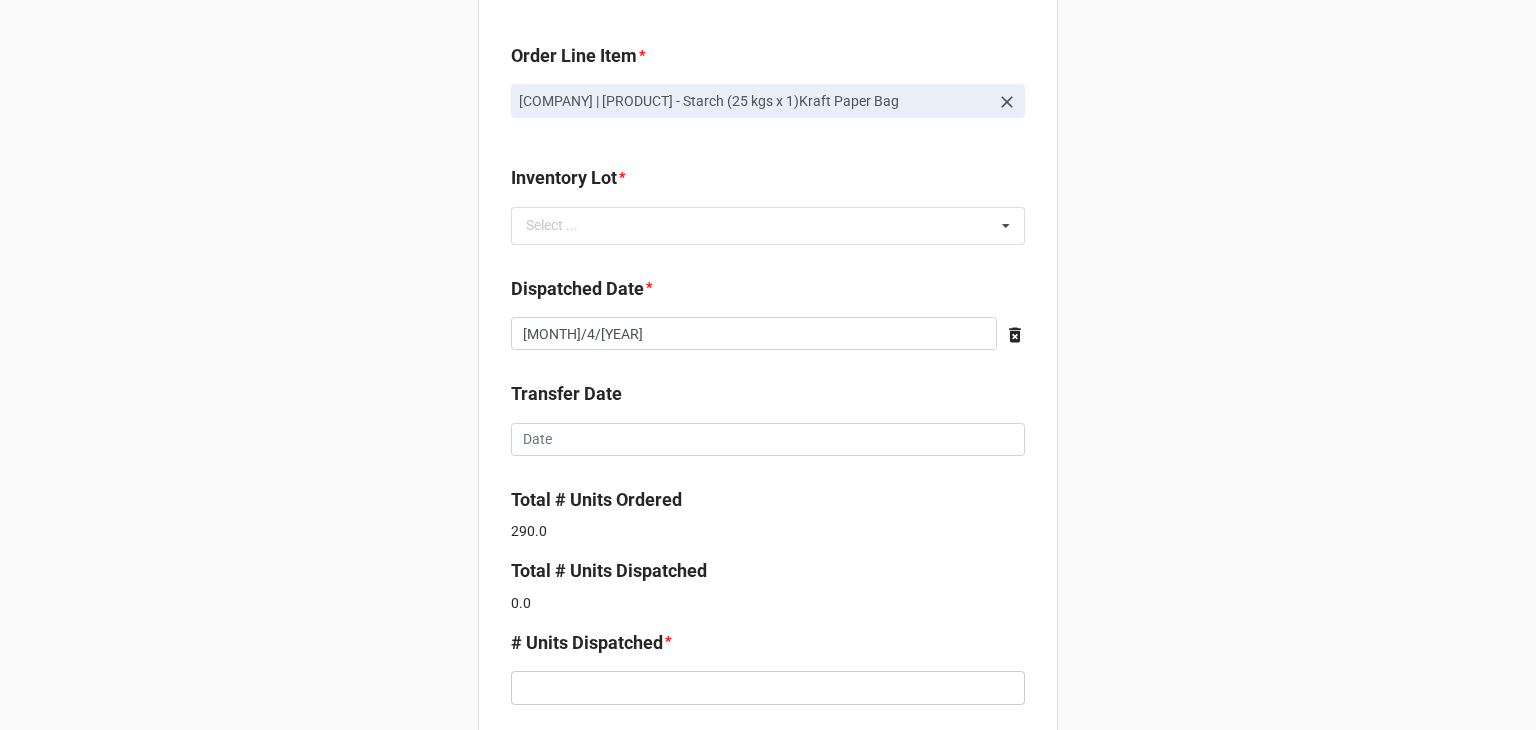 click on "Dispatch Inventory Order Line Item * 1918 - Partake Foods | Ubon Sunflower Co. Ltd._Tapioca - Starch (25 kgs x 1)Kraft Paper Bag Inventory Lot * t Select ... No results found. Dispatched Date * 8/4/2025 ‹ August 2025 › Su Mo Tu We Th Fr Sa 27 28 29 30 31 1 2 3 4 5 6 7 8 9 10 11 12 13 14 15 16 17 18 19 20 21 22 23 24 25 26 27 28 29 30 31 1 2 3 4 5 6 Transfer Date ‹ August 2025 › Su Mo Tu We Th Fr Sa 27 28 29 30 31 1 2 3 4 5 6 7 8 9 10 11 12 13 14 15 16 17 18 19 20 21 22 23 24 25 26 27 28 29 30 31 1 2 3 4 5 6 Total # Units Ordered 290.0 Total # Units Dispatched 0.0 # Units Dispatched * Shipment Number * Dispatch" at bounding box center (768, 421) 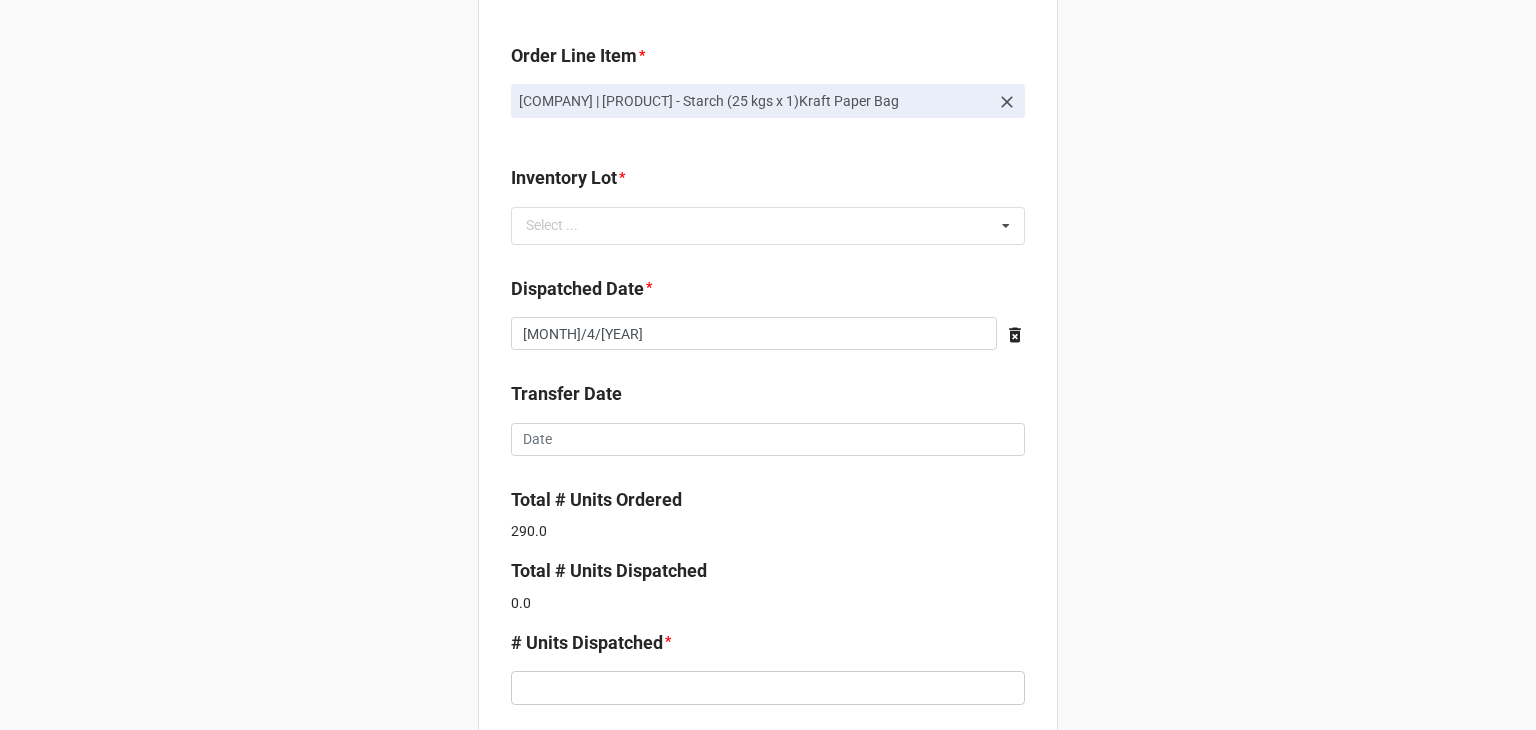 click on "Inventory Lot *" at bounding box center (768, 185) 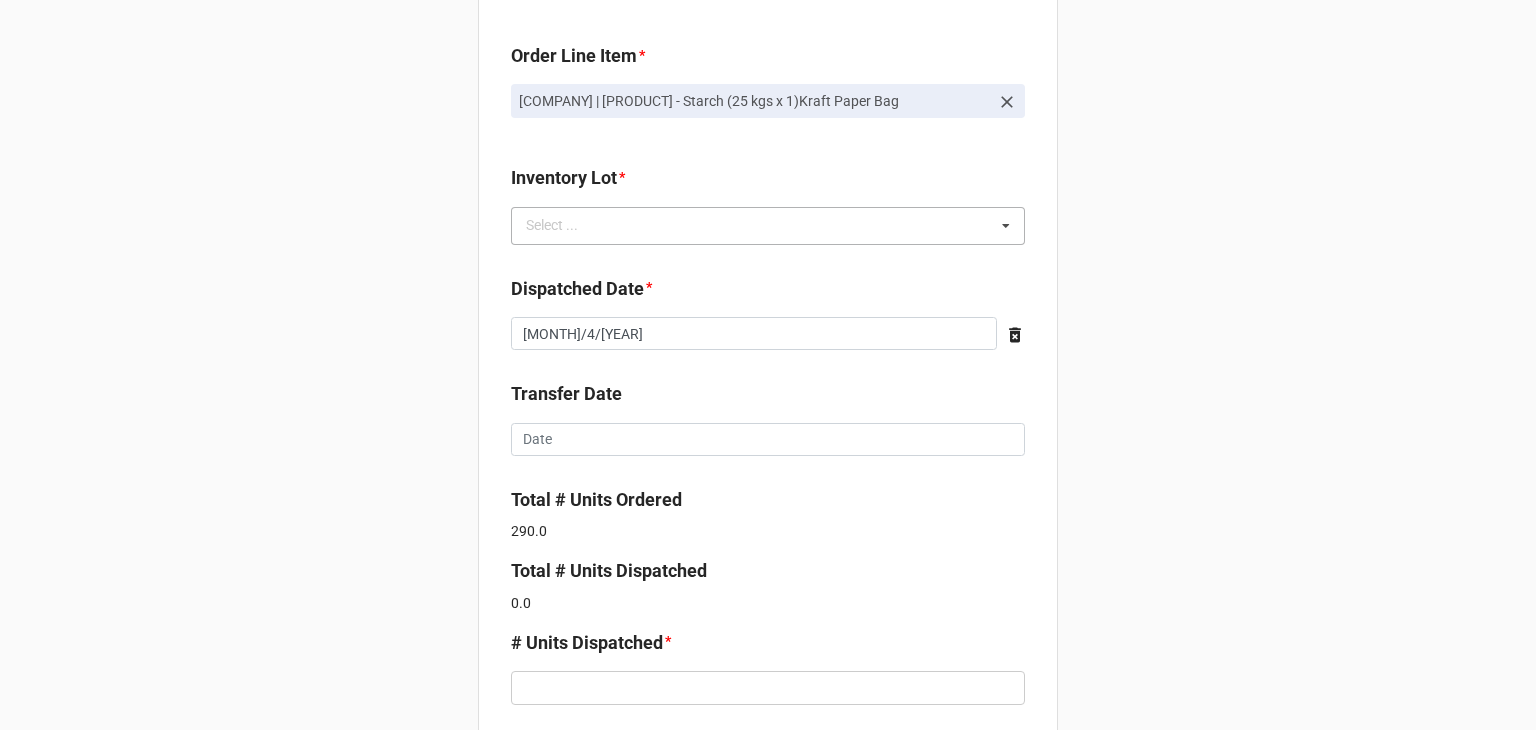 click on "t Select ... No results found." at bounding box center (768, 226) 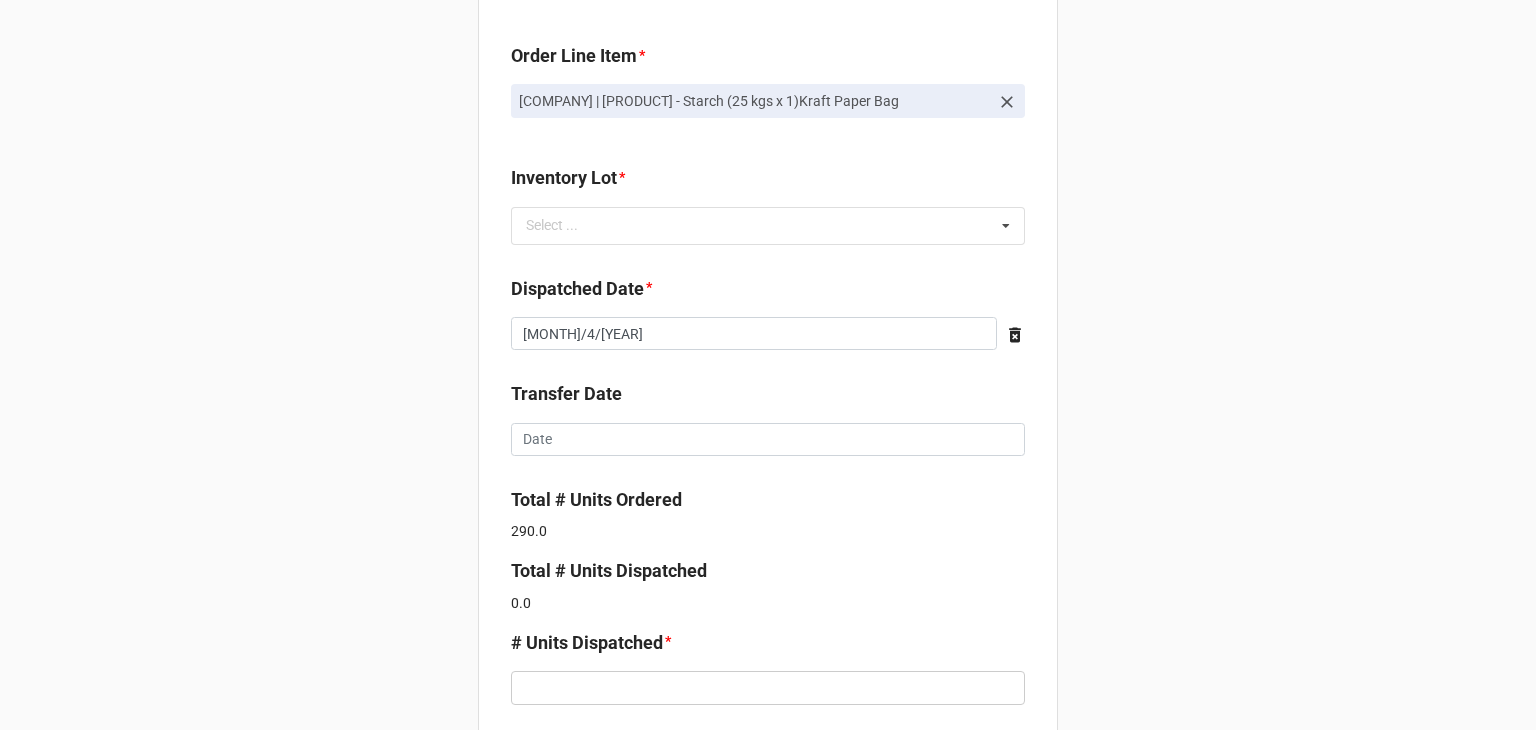 click on "Inventory Lot *" at bounding box center (768, 181) 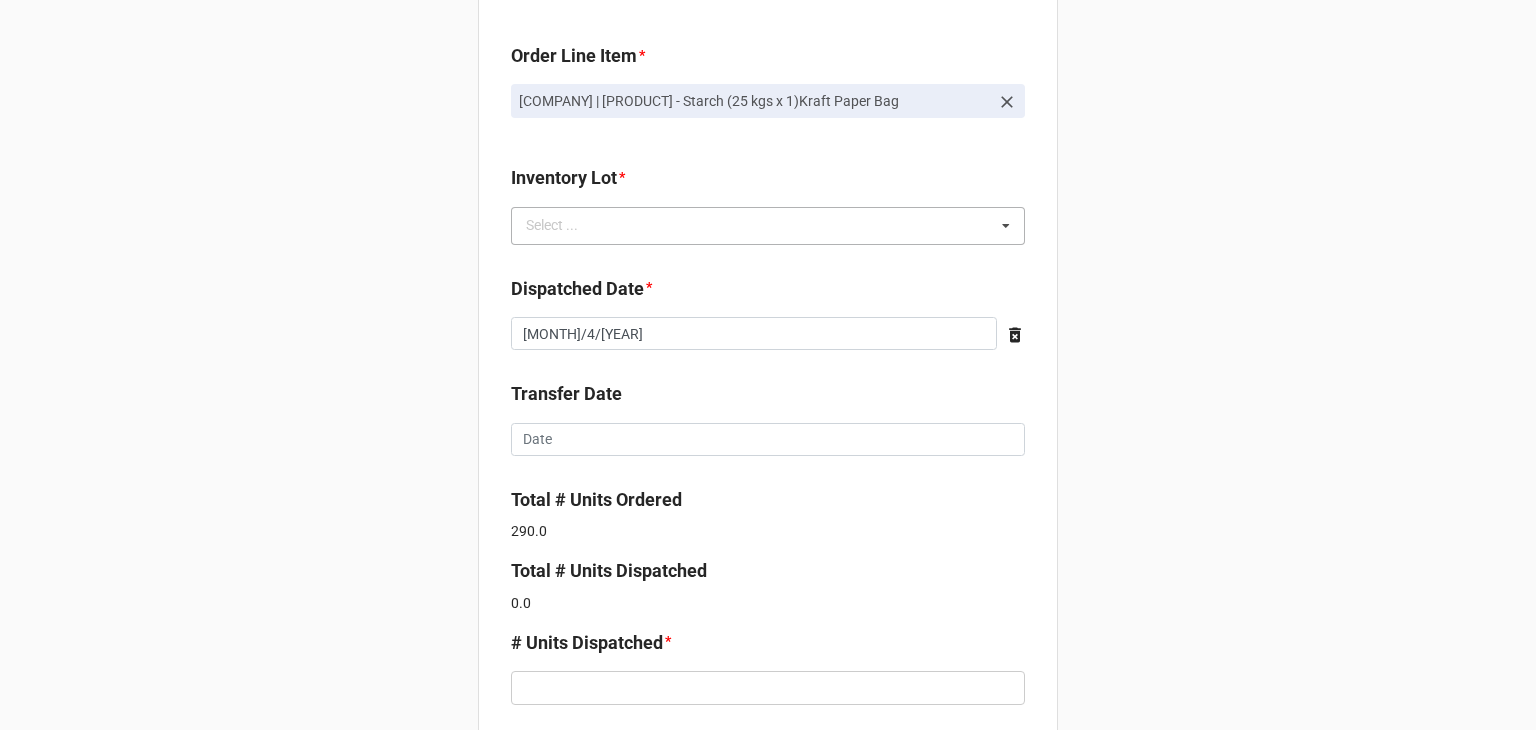 click on "t Select ... No results found." at bounding box center [768, 226] 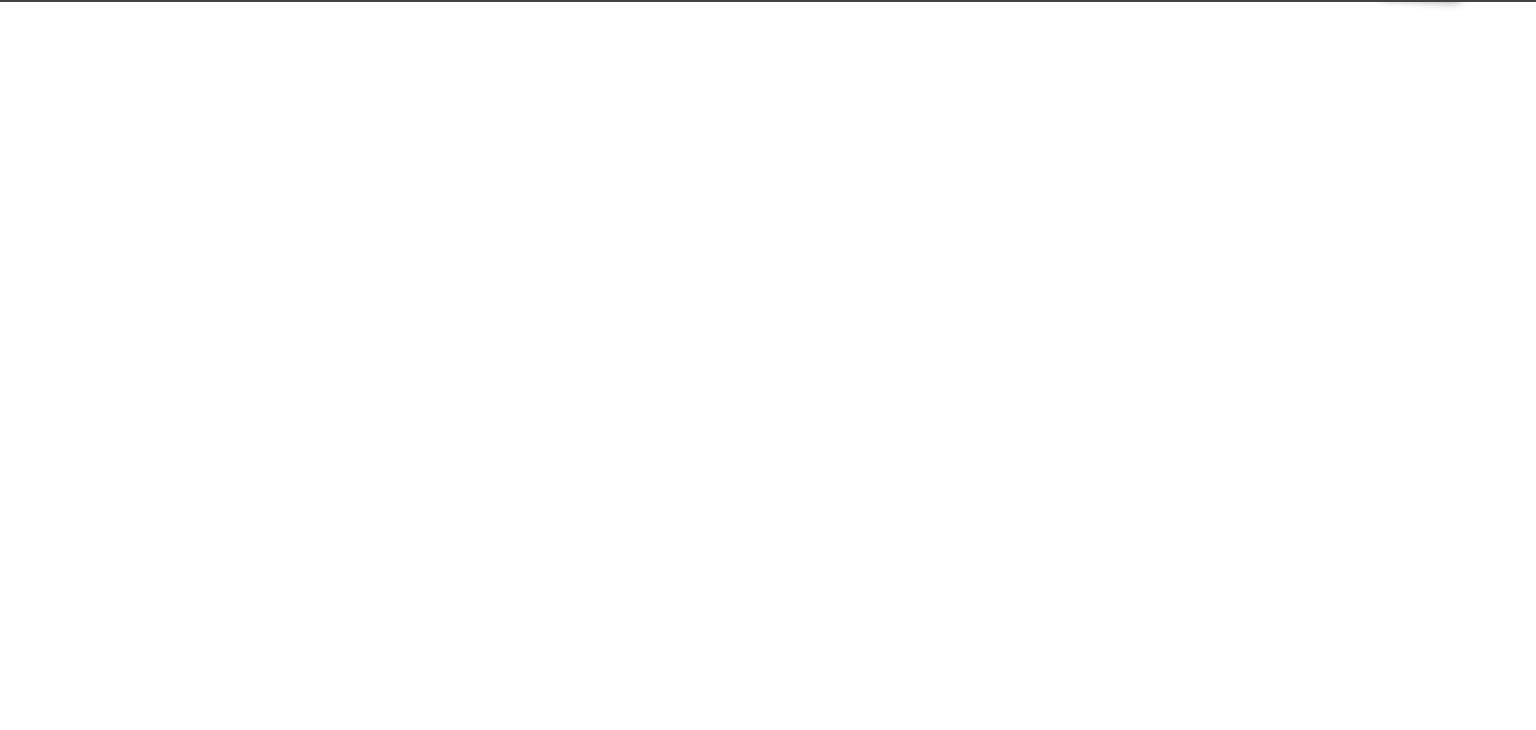 scroll, scrollTop: 0, scrollLeft: 0, axis: both 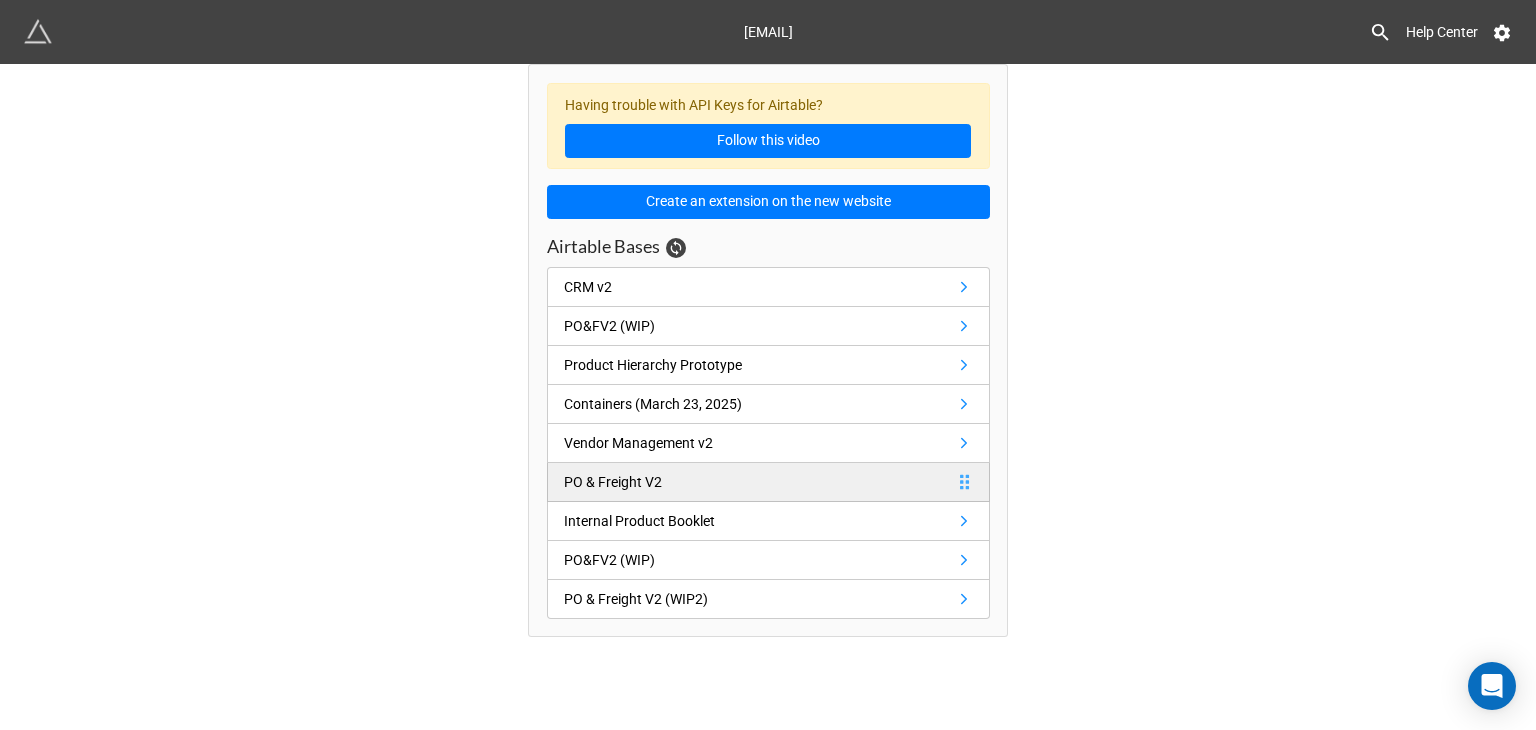 click on "PO & Freight V2" at bounding box center [768, 482] 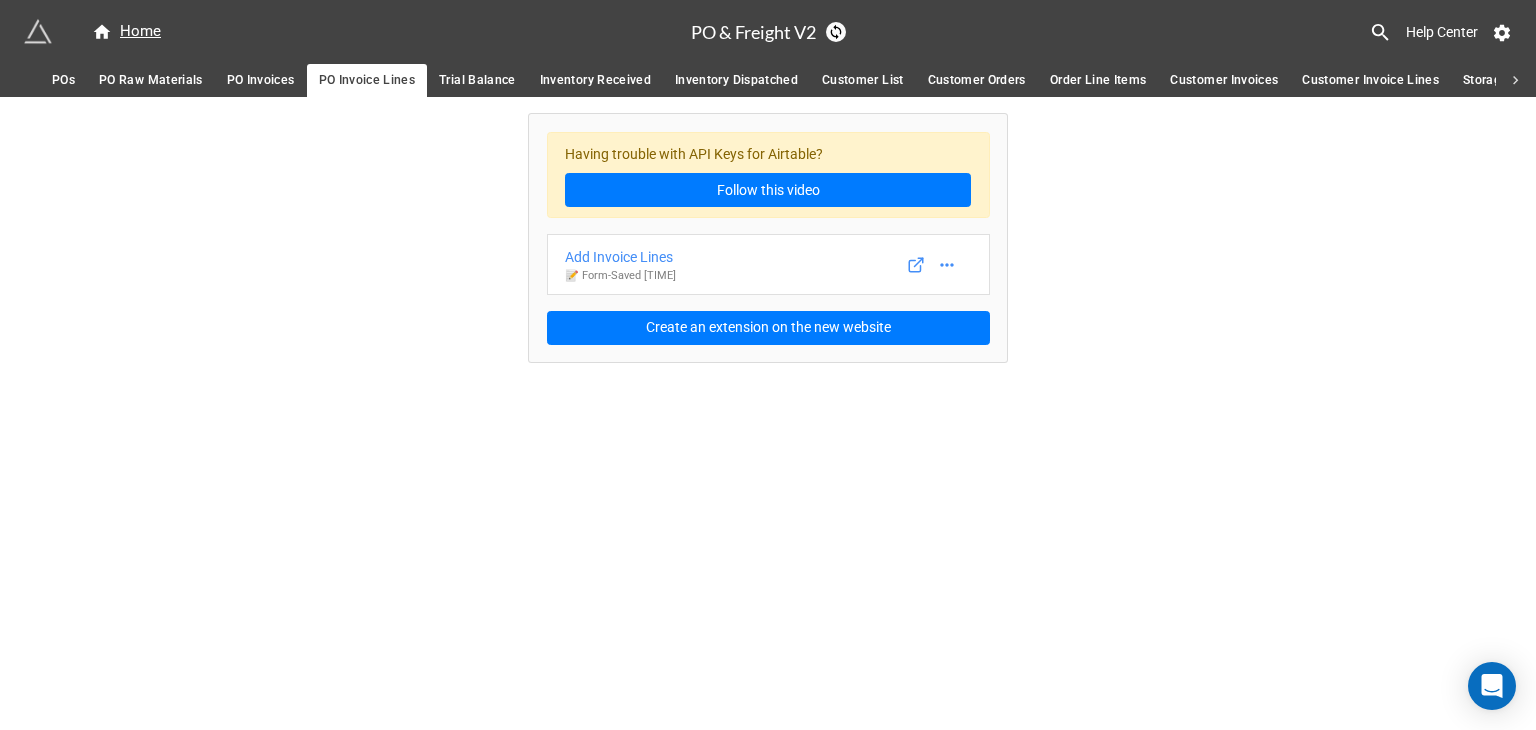 click on "Inventory Dispatched" at bounding box center (736, 80) 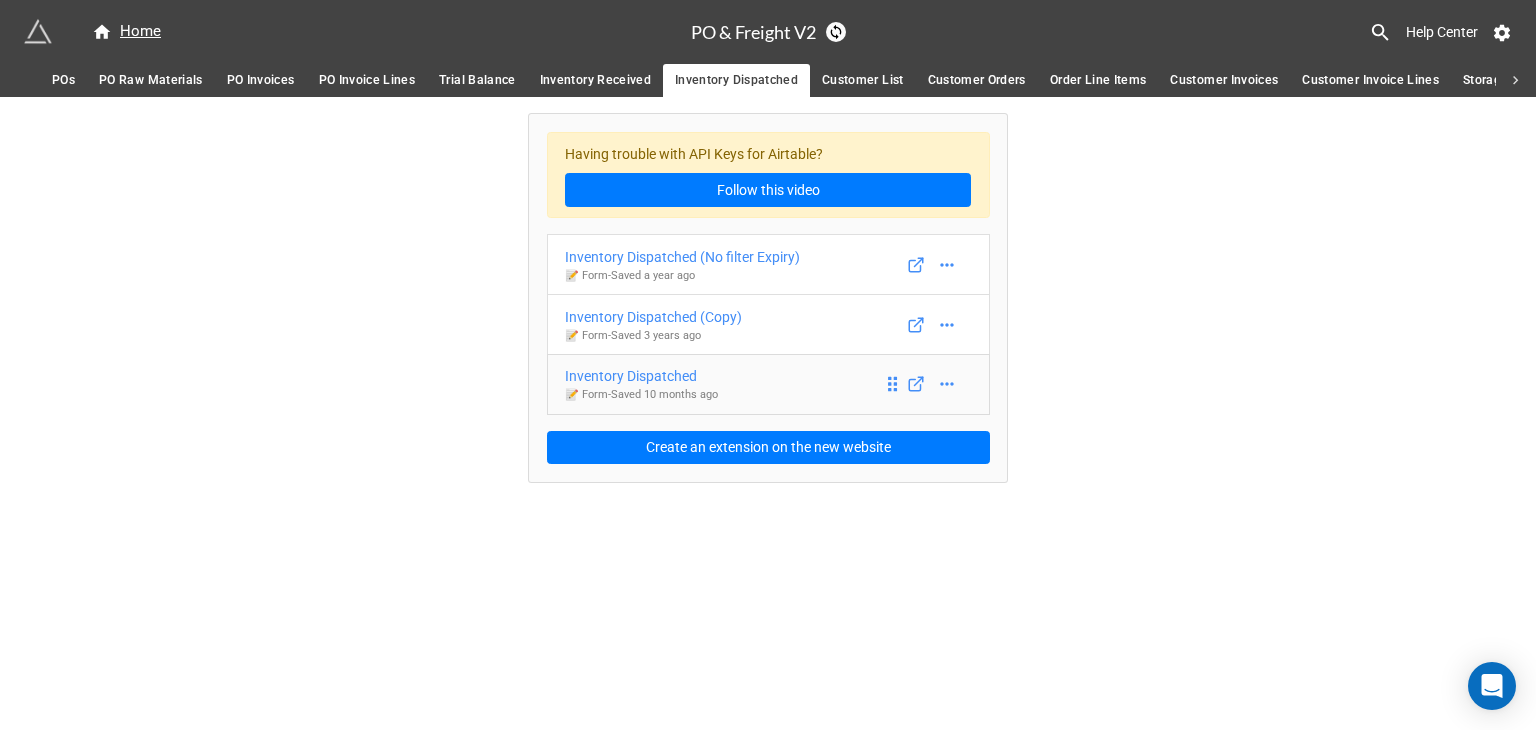 click on "Inventory Dispatched" at bounding box center [641, 376] 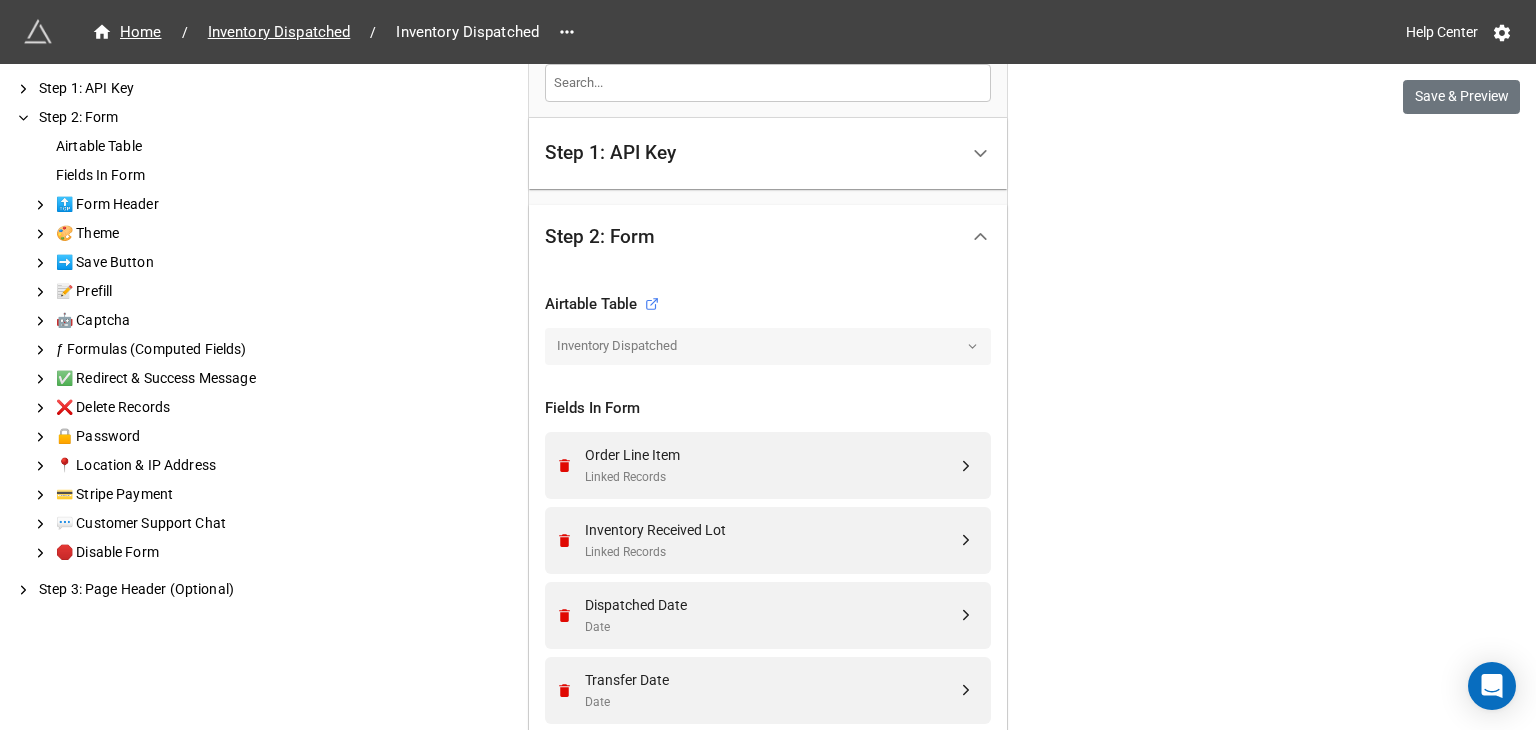 scroll, scrollTop: 532, scrollLeft: 0, axis: vertical 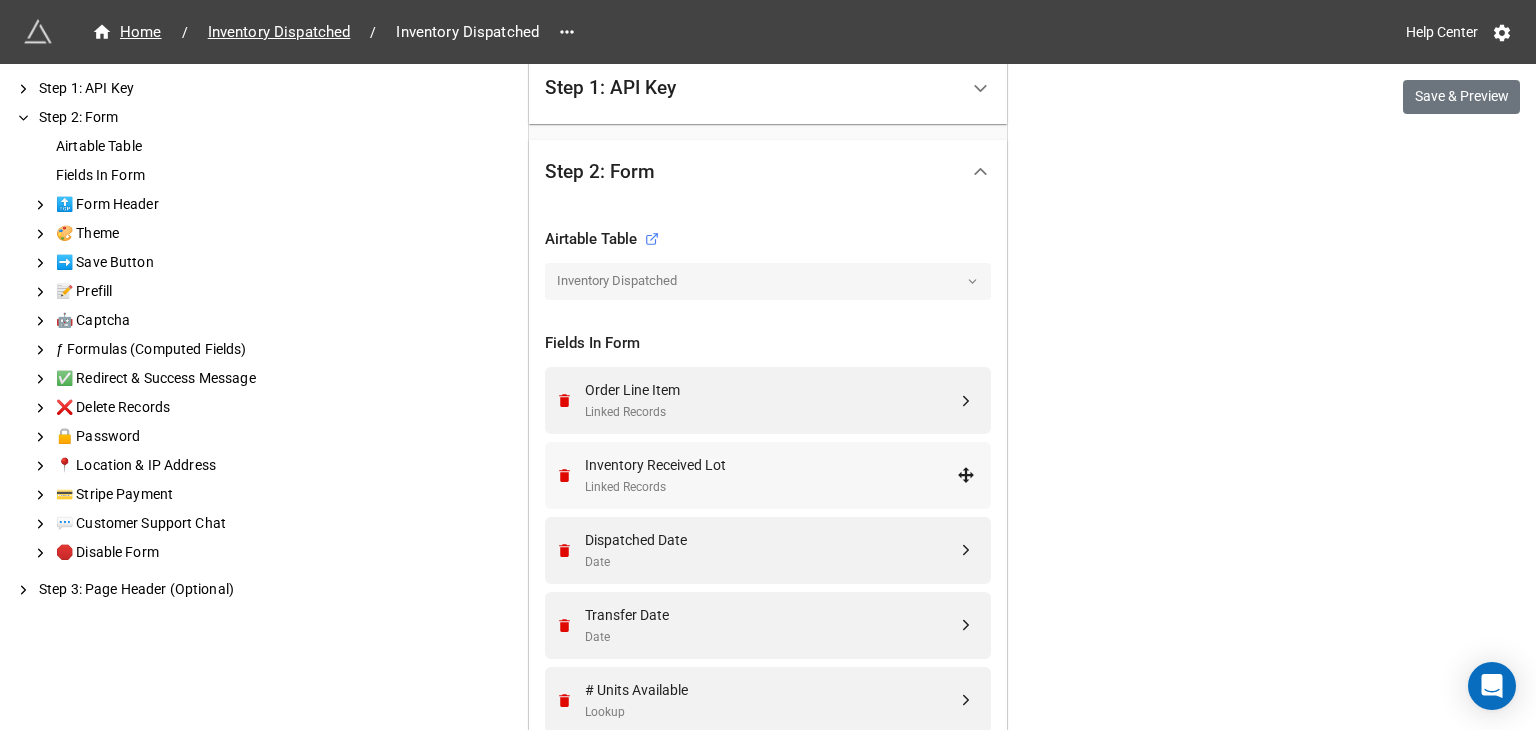 click on "Linked Records" at bounding box center (771, 487) 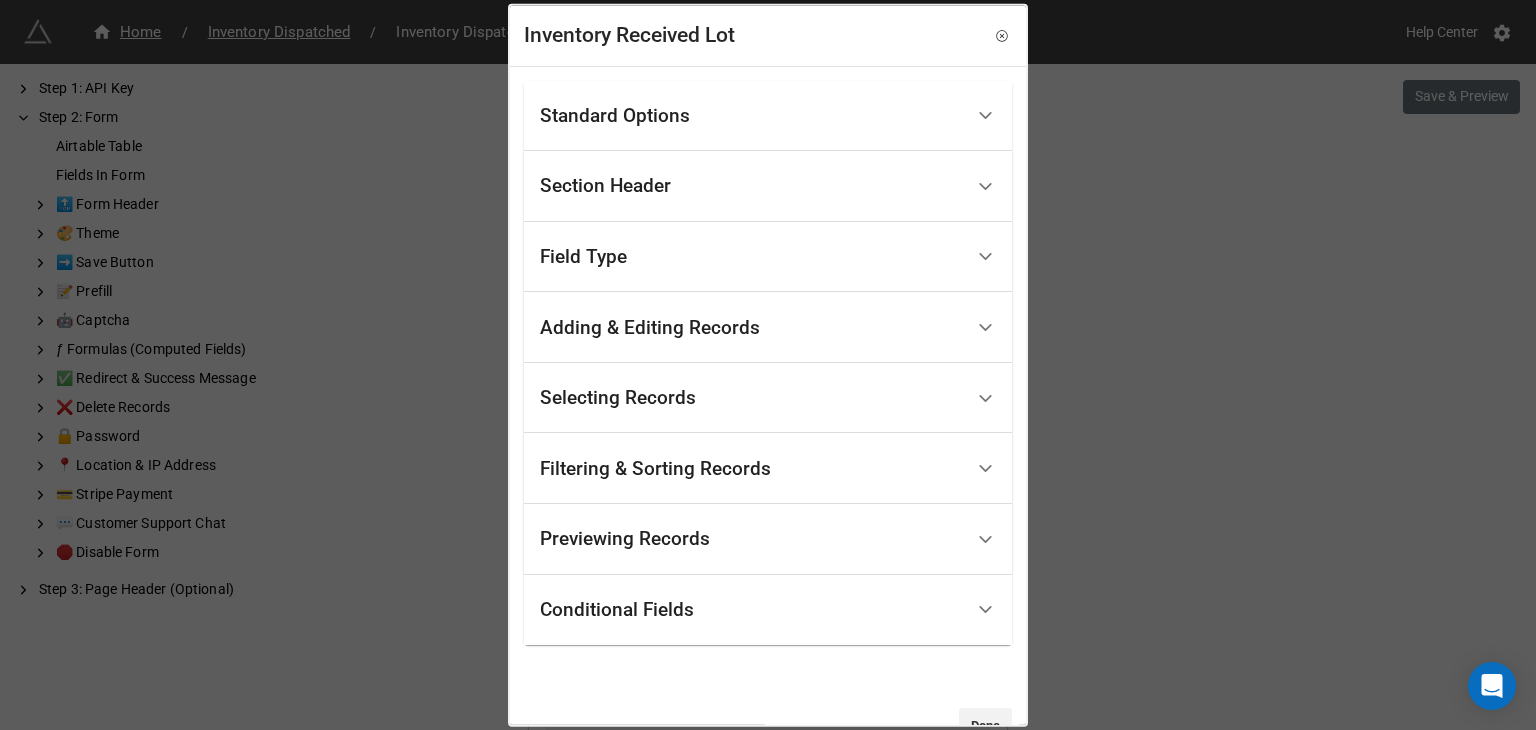 click on "Standard Options" at bounding box center (751, 115) 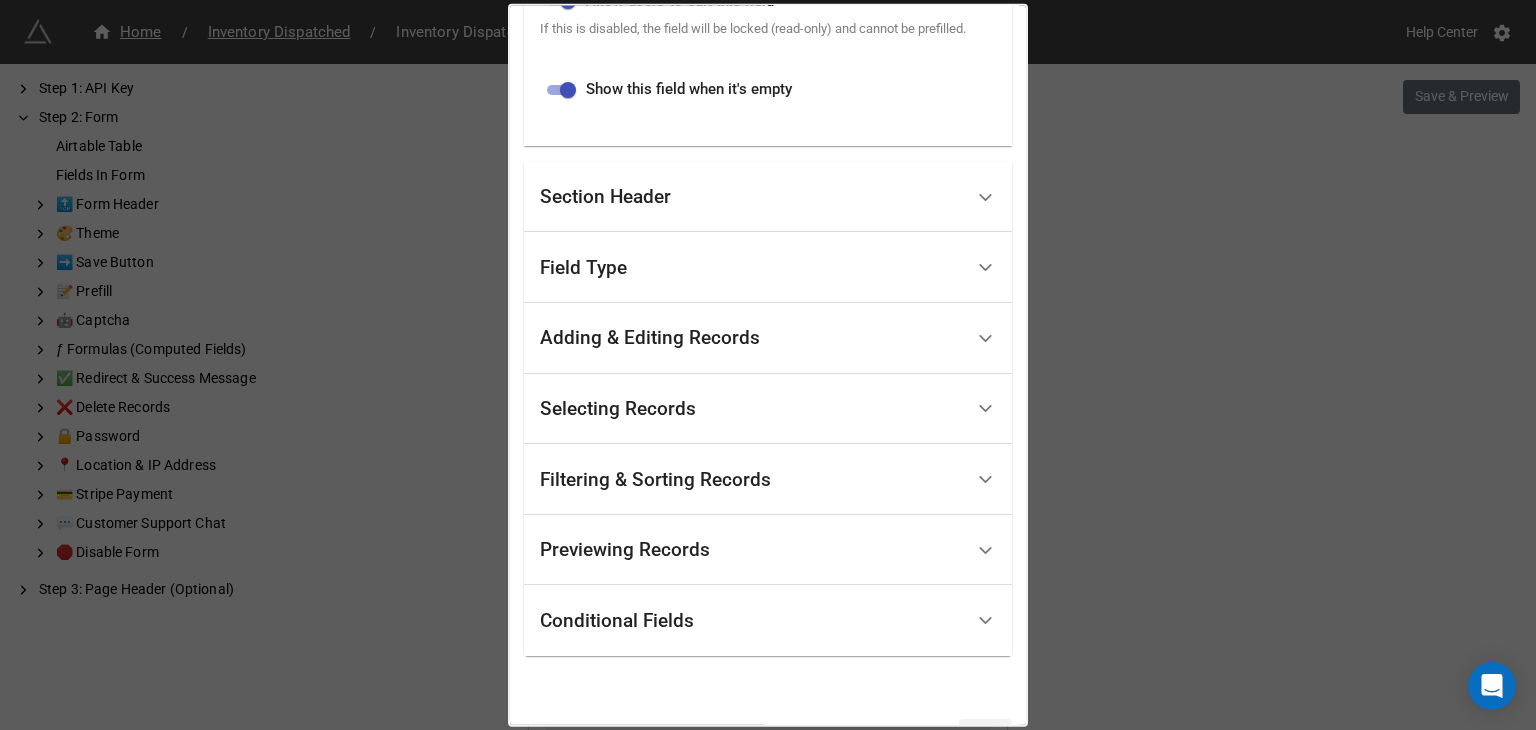 scroll, scrollTop: 764, scrollLeft: 0, axis: vertical 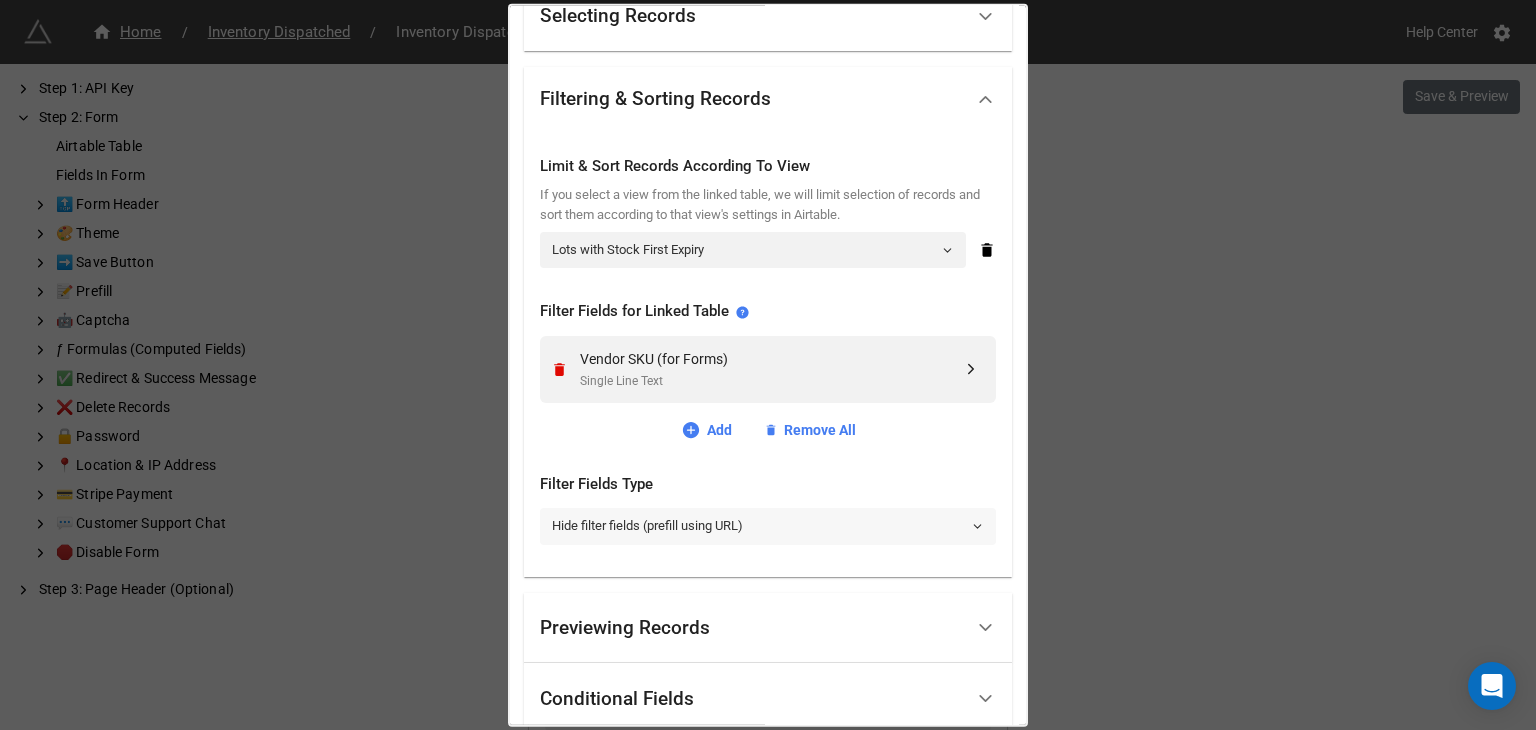 click on "Hide filter fields (prefill using URL)" at bounding box center [768, 526] 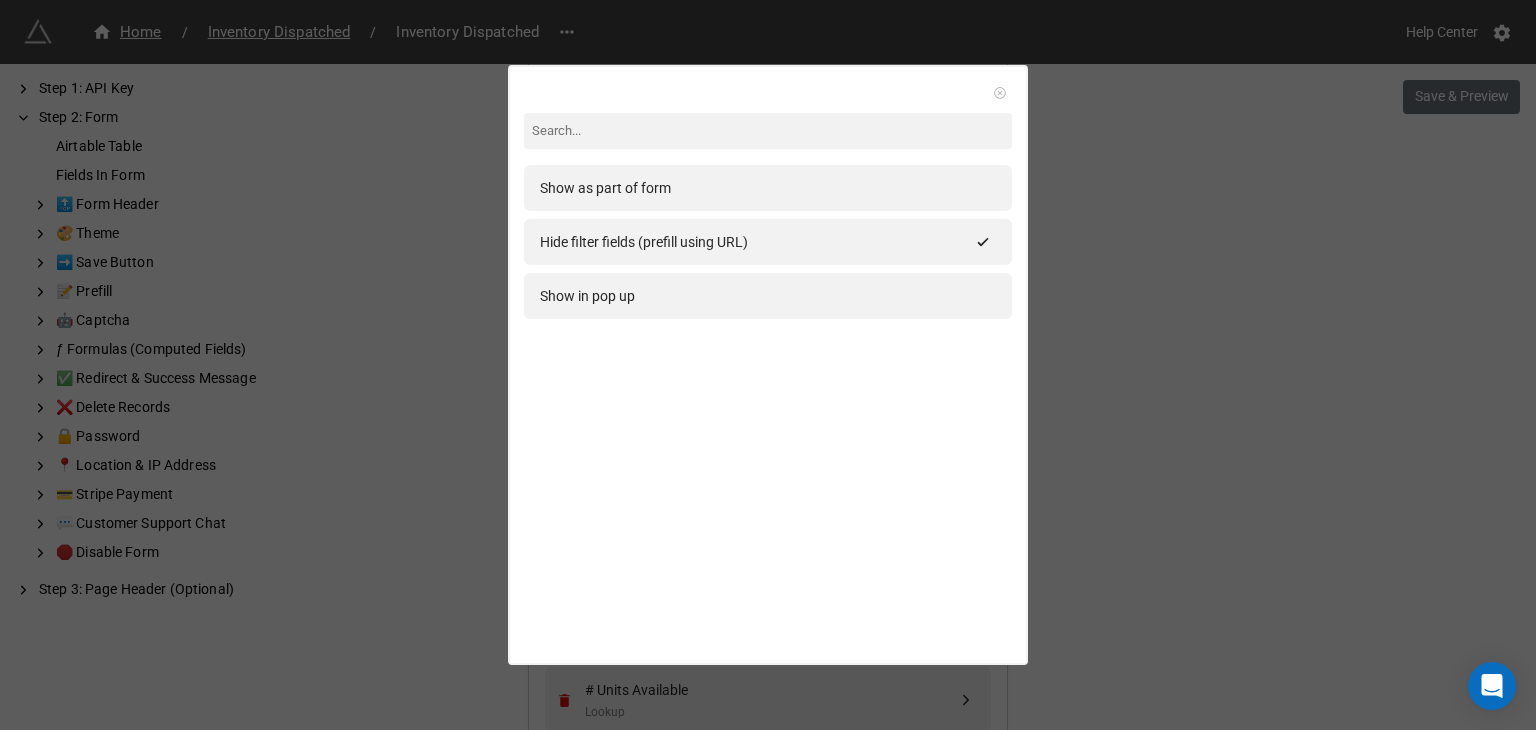 click 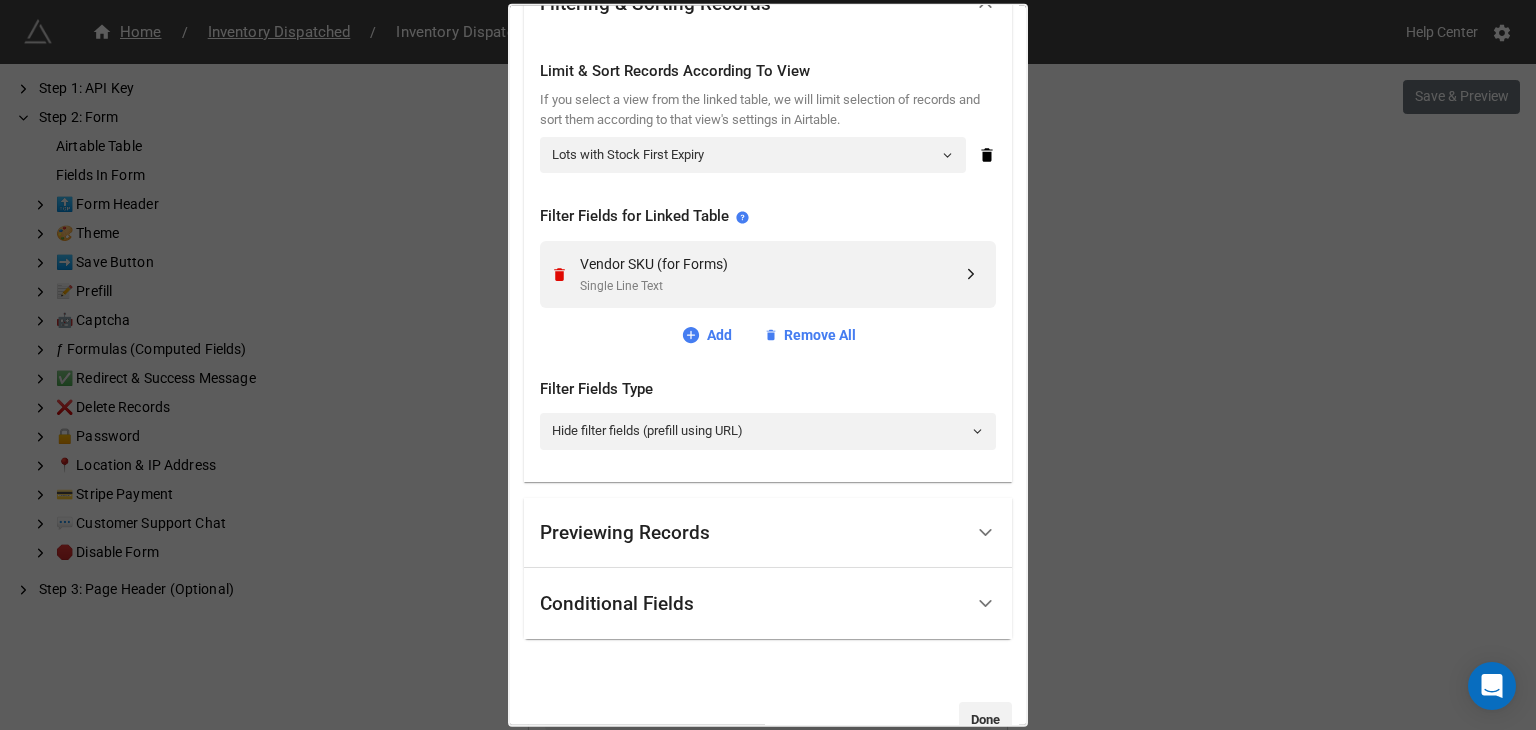 scroll, scrollTop: 476, scrollLeft: 0, axis: vertical 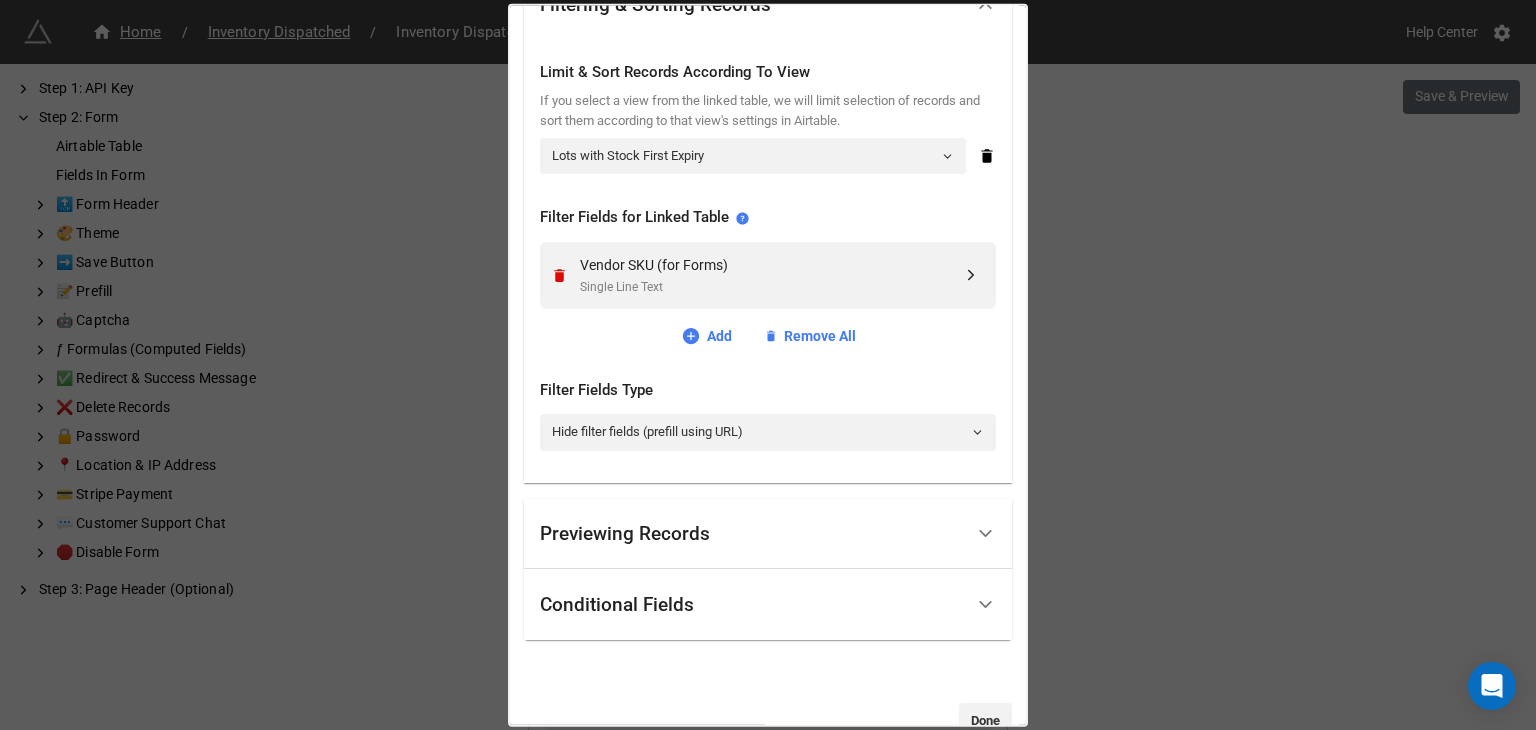 click on "Previewing Records" at bounding box center [751, 533] 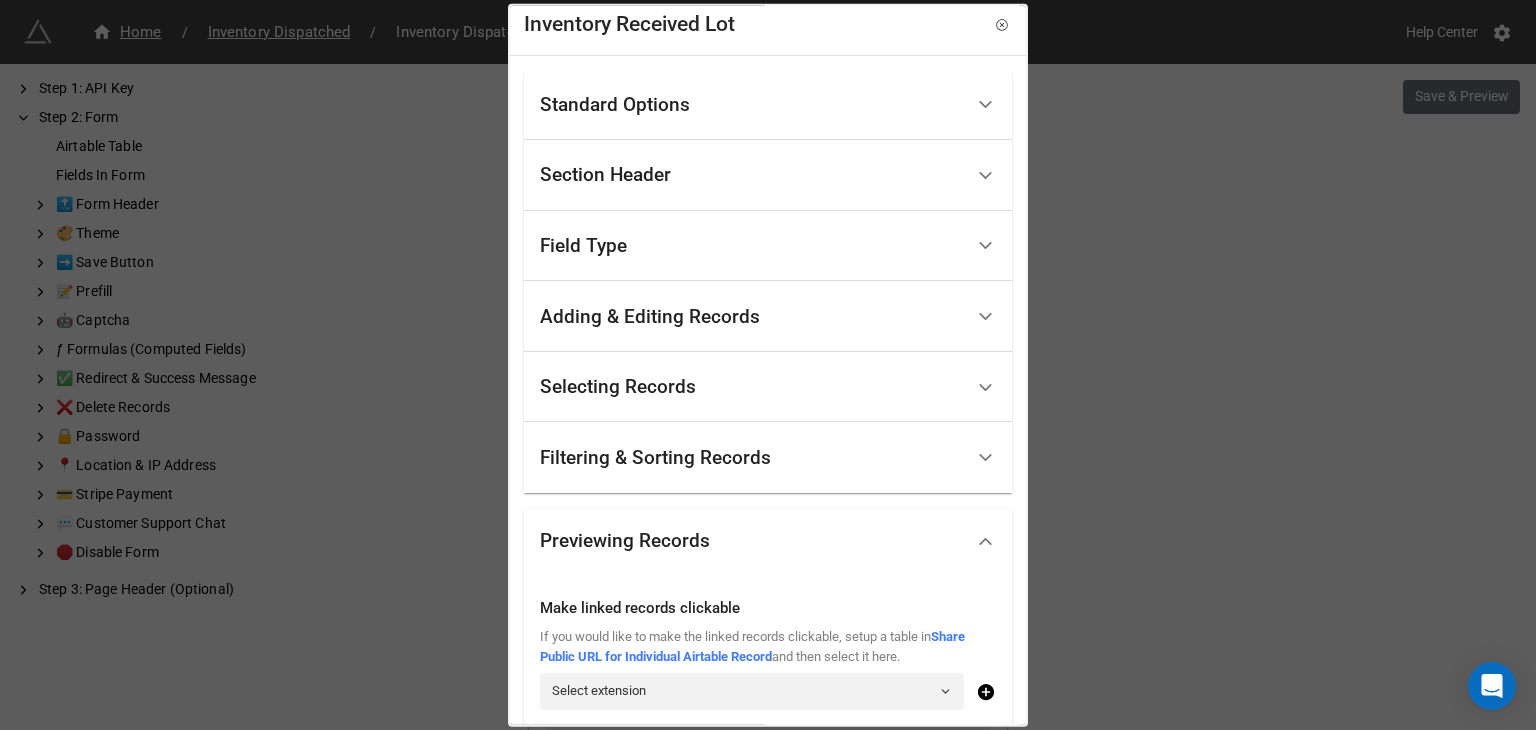 scroll, scrollTop: 0, scrollLeft: 0, axis: both 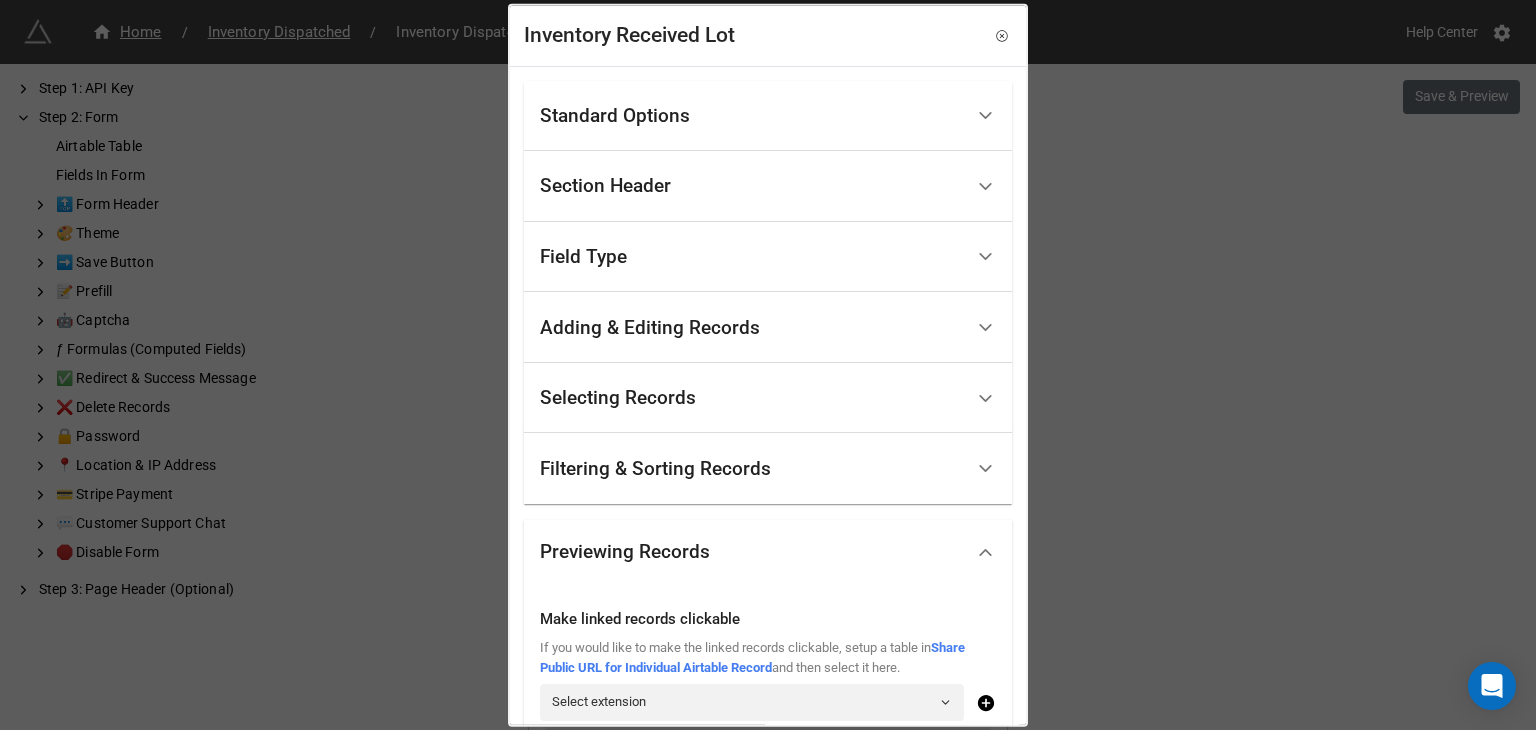 click on "Selecting Records" at bounding box center (751, 398) 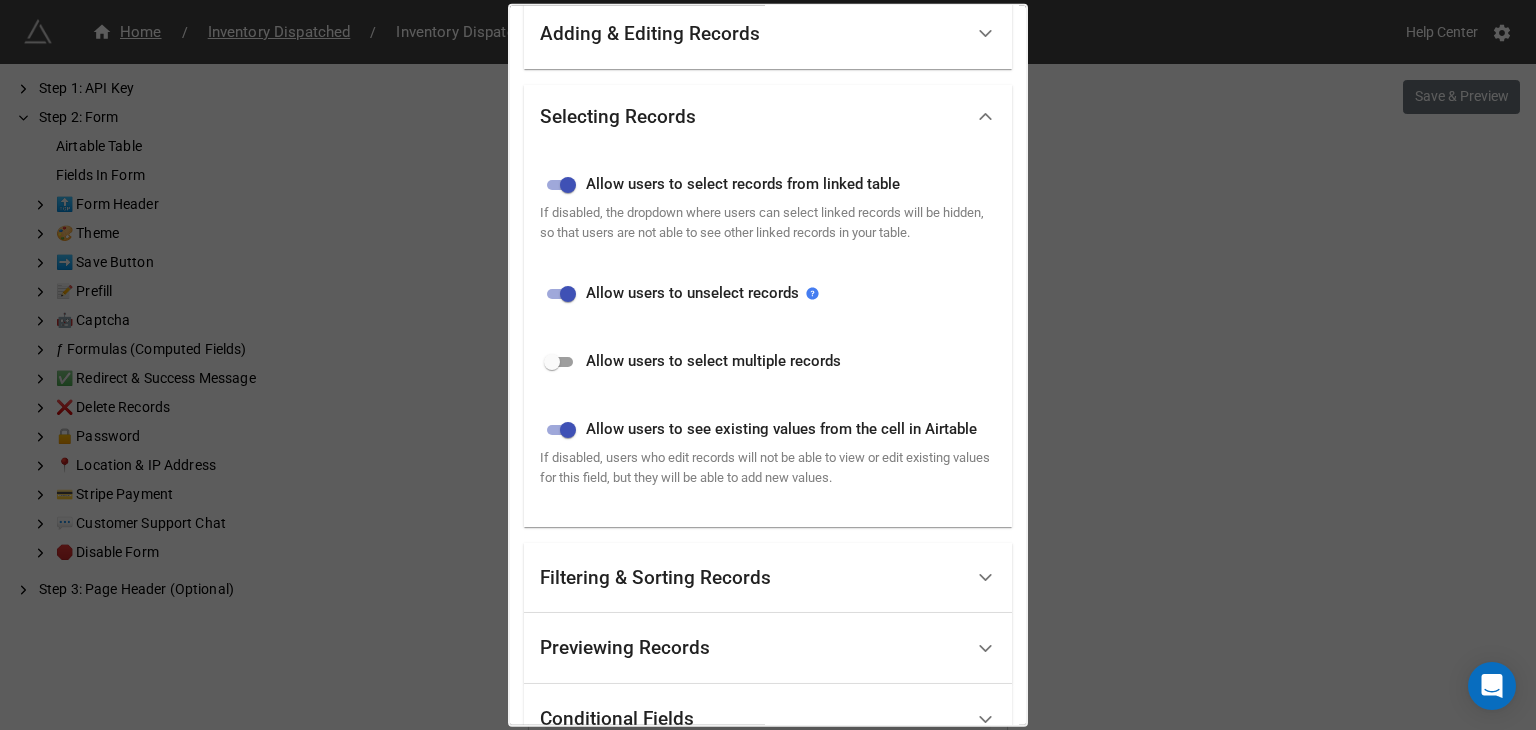 scroll, scrollTop: 298, scrollLeft: 0, axis: vertical 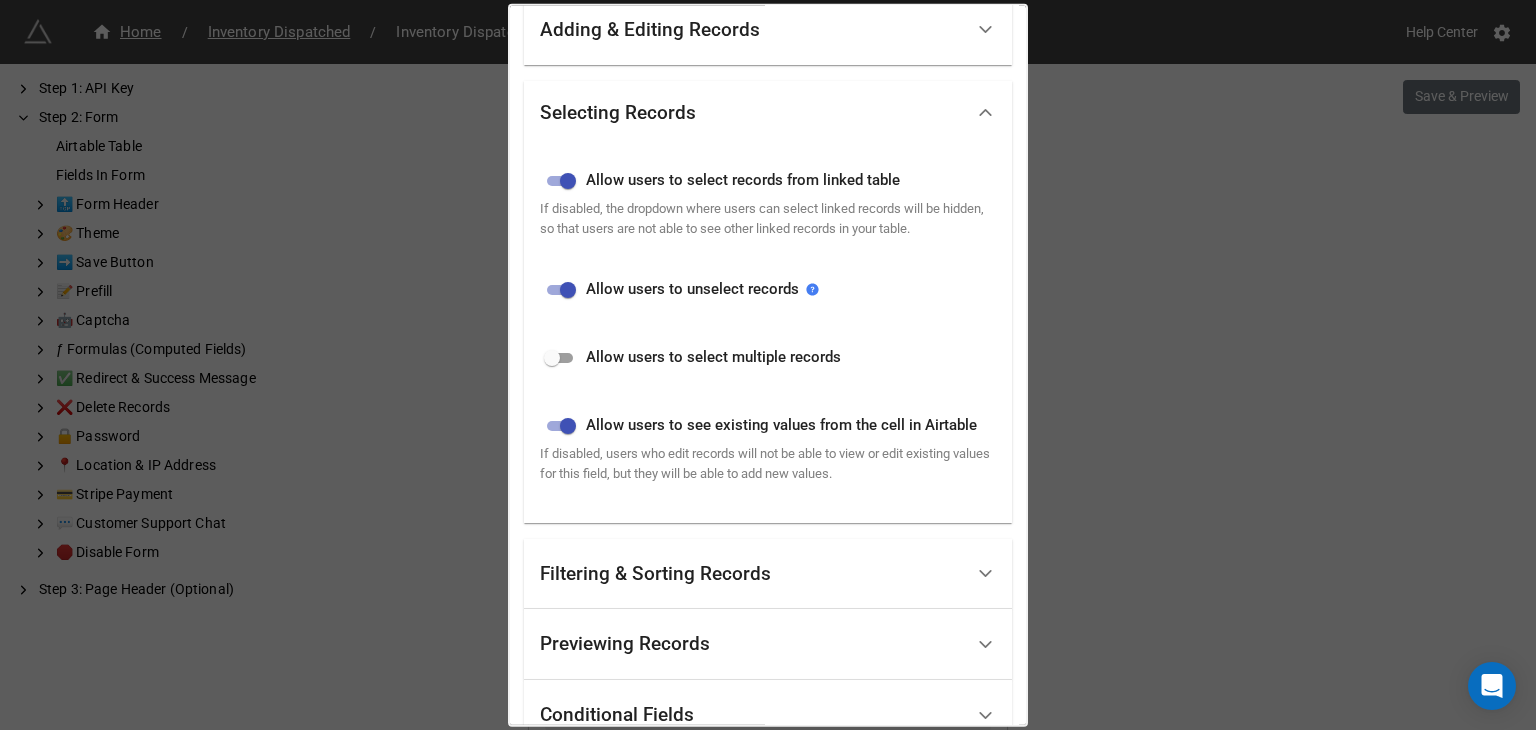 click on "Filtering & Sorting Records" at bounding box center (655, 574) 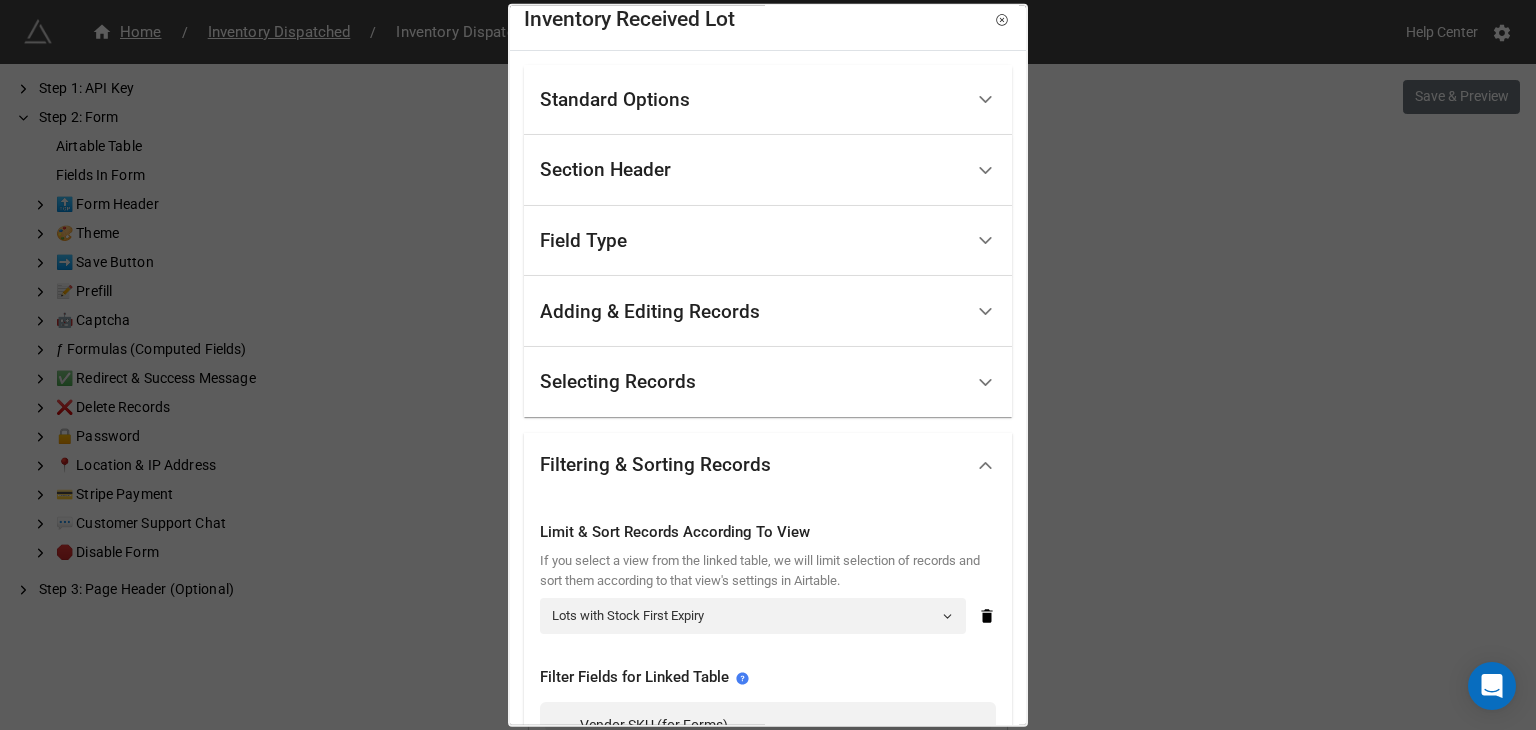 scroll, scrollTop: 18, scrollLeft: 0, axis: vertical 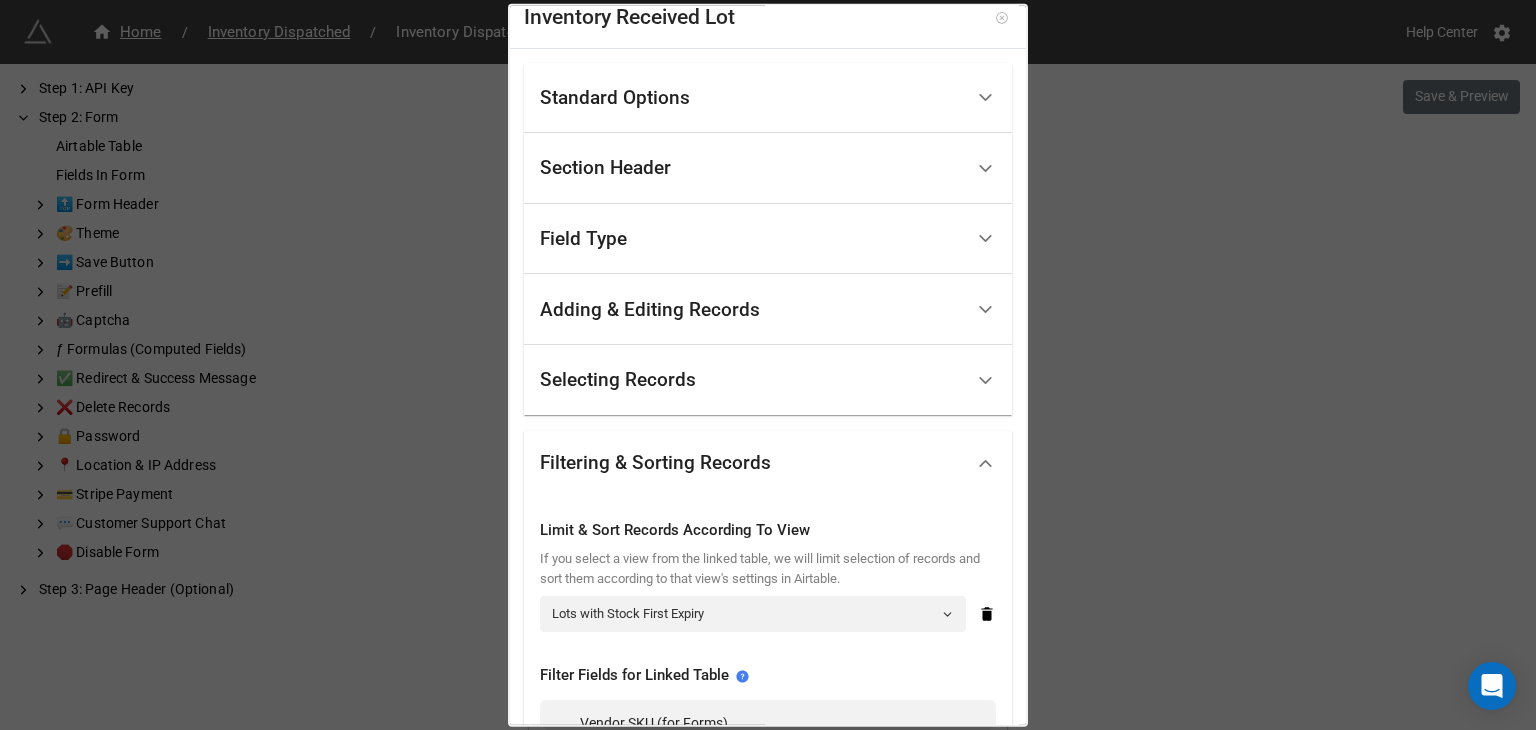 click 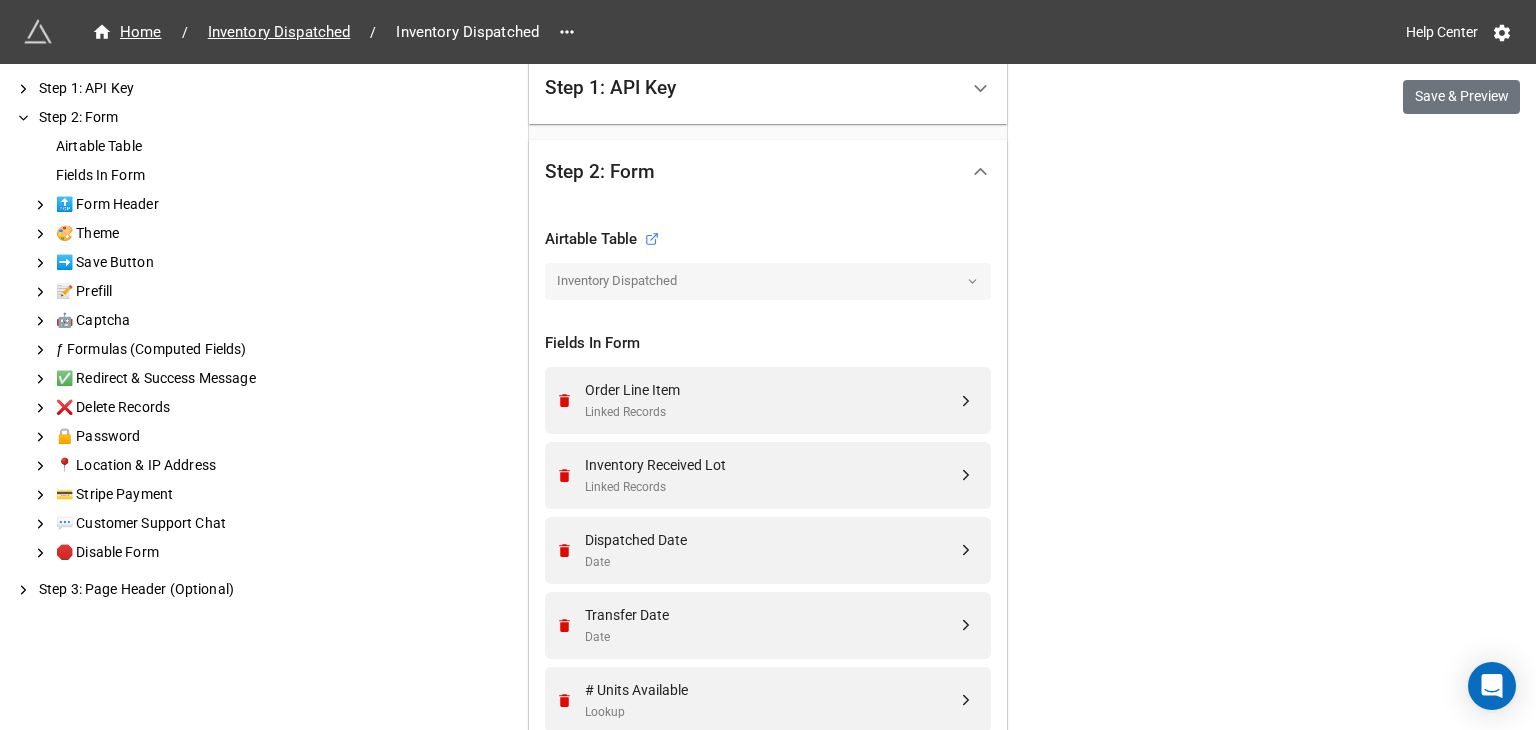 scroll, scrollTop: 0, scrollLeft: 0, axis: both 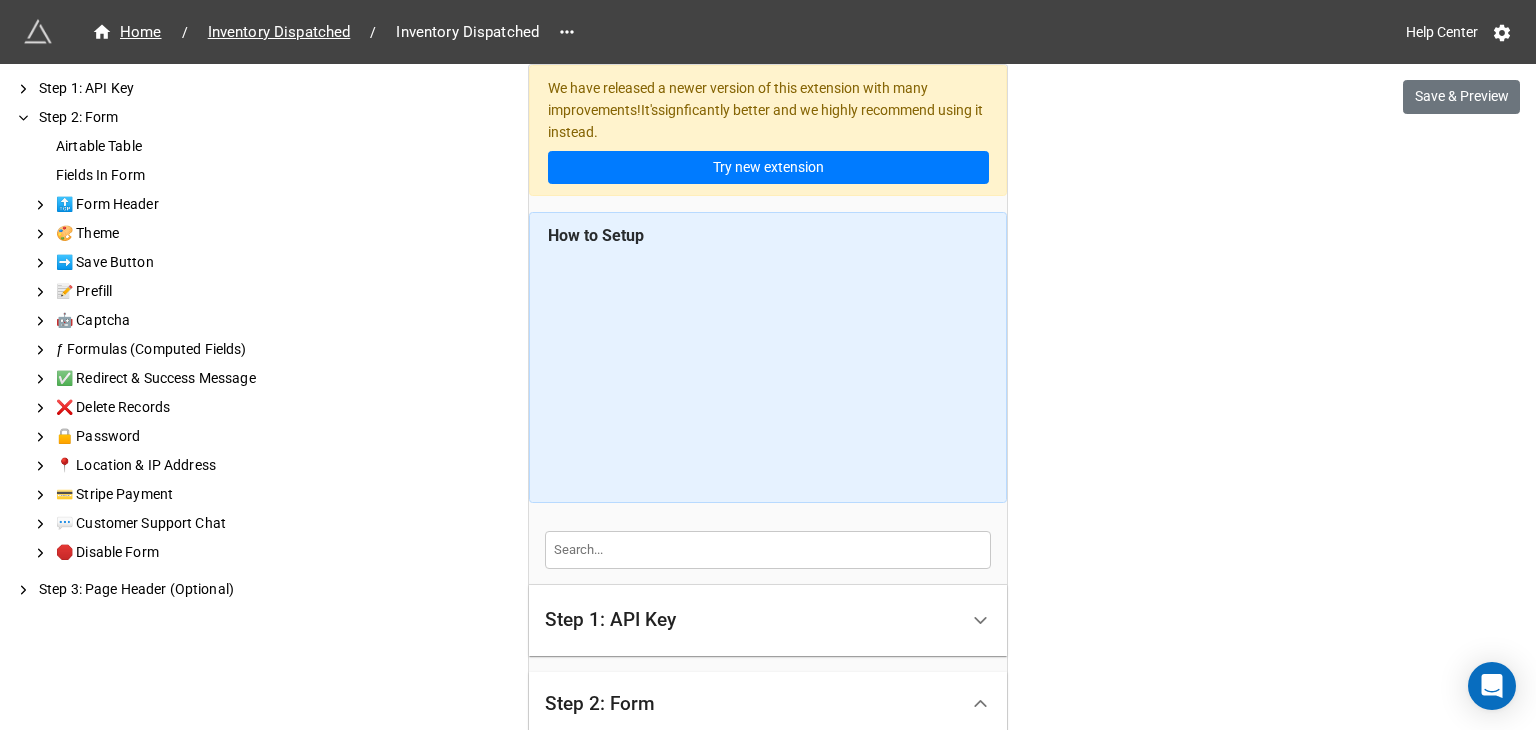 click on "Step 1: API Key" at bounding box center [768, 620] 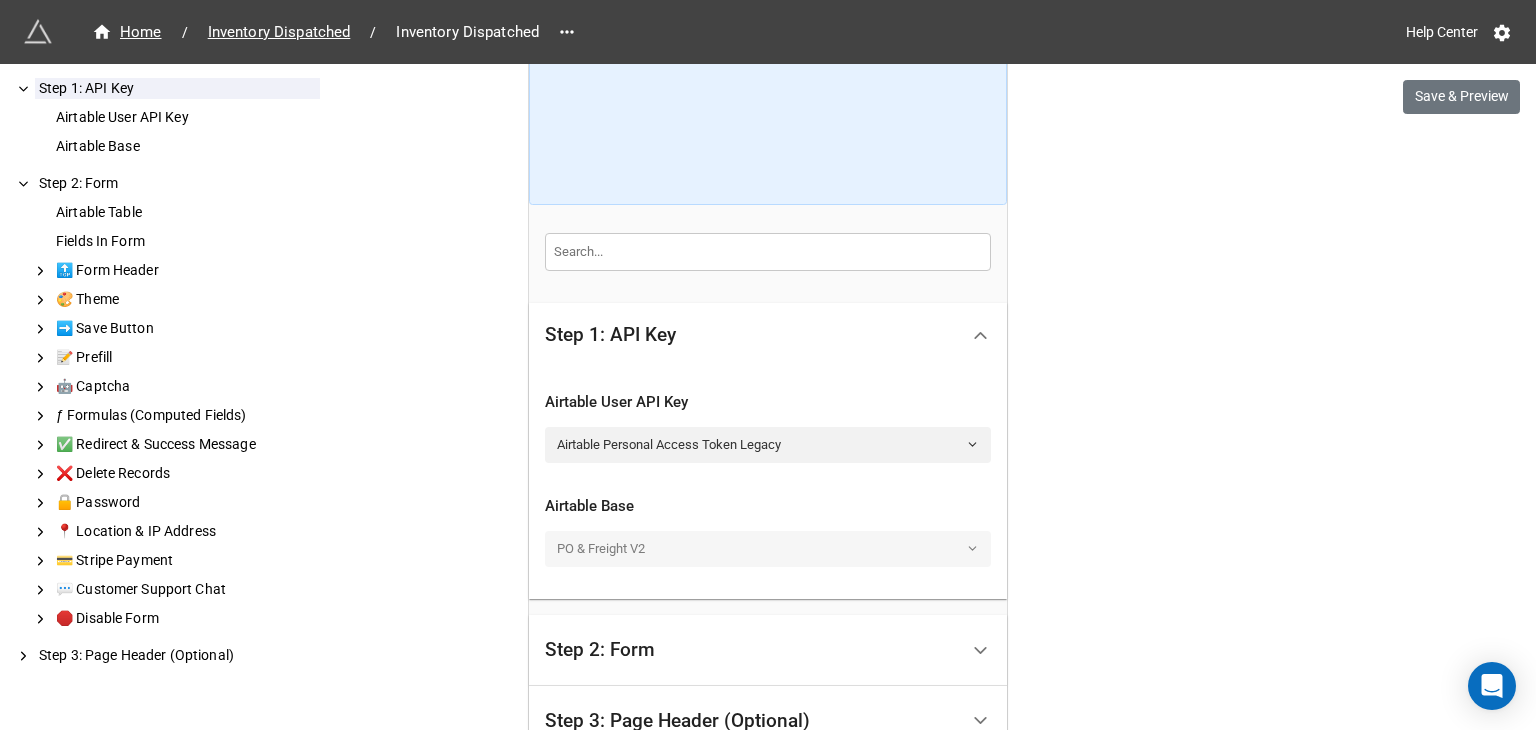 scroll, scrollTop: 0, scrollLeft: 0, axis: both 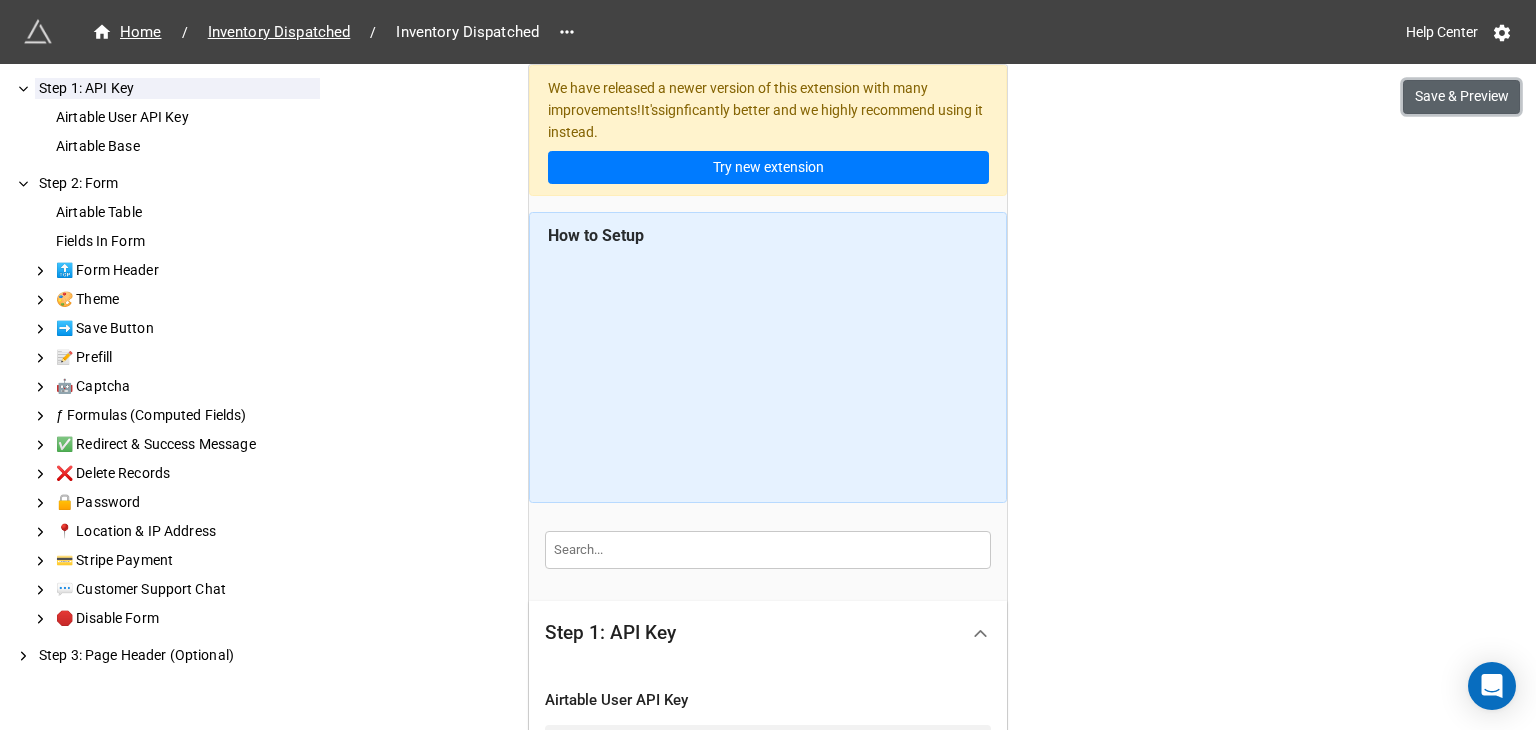 click on "Save & Preview" at bounding box center [1461, 97] 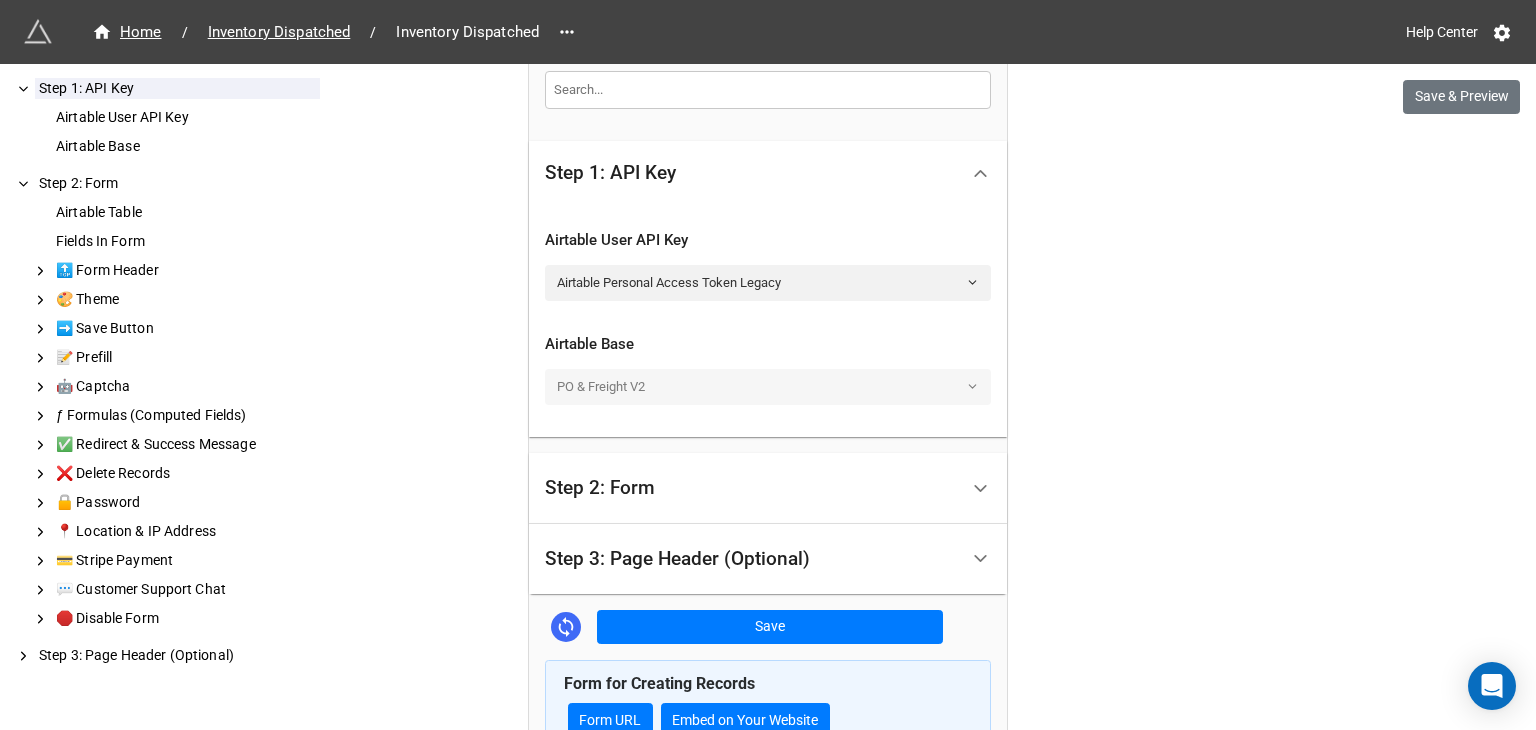 scroll, scrollTop: 472, scrollLeft: 0, axis: vertical 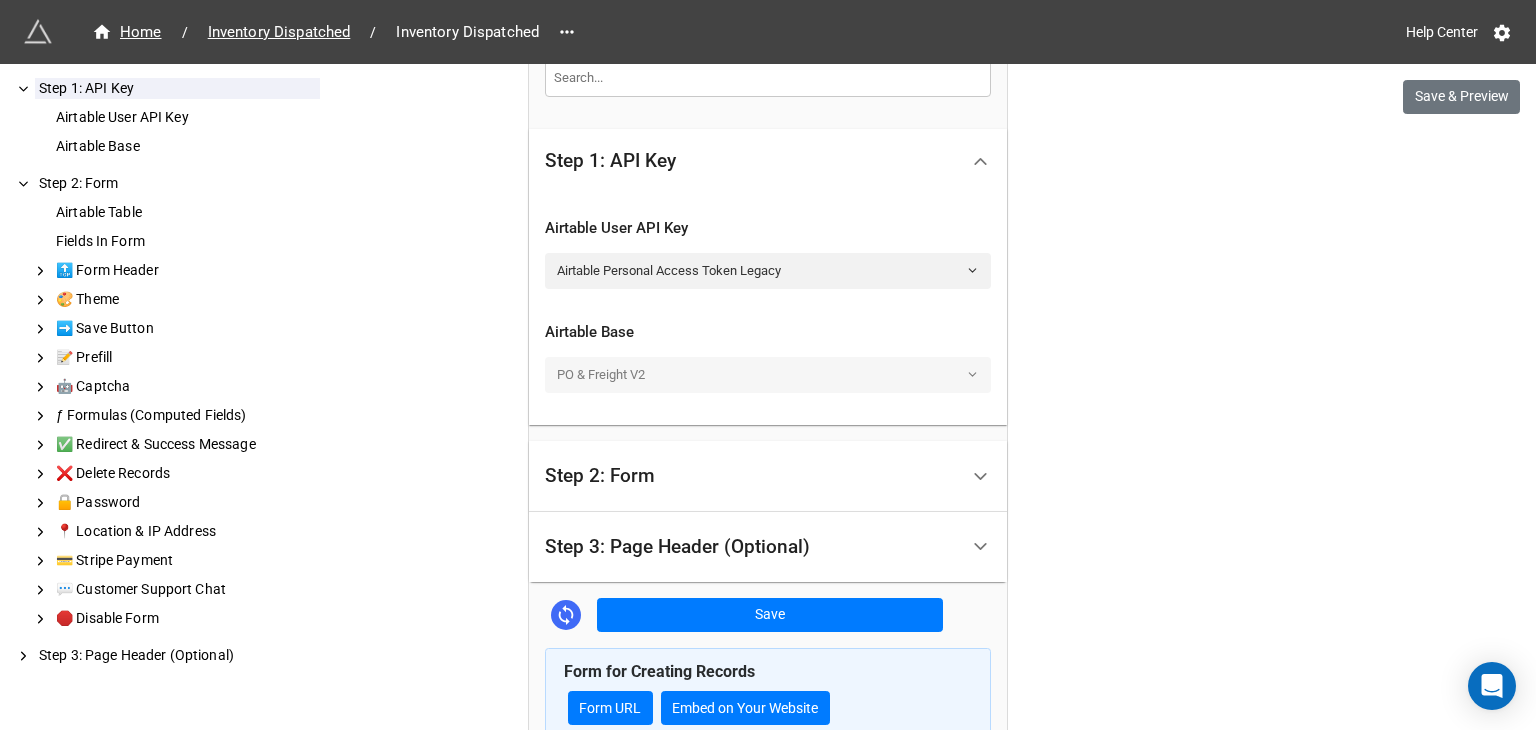 click on "Step 2: Form" at bounding box center [751, 476] 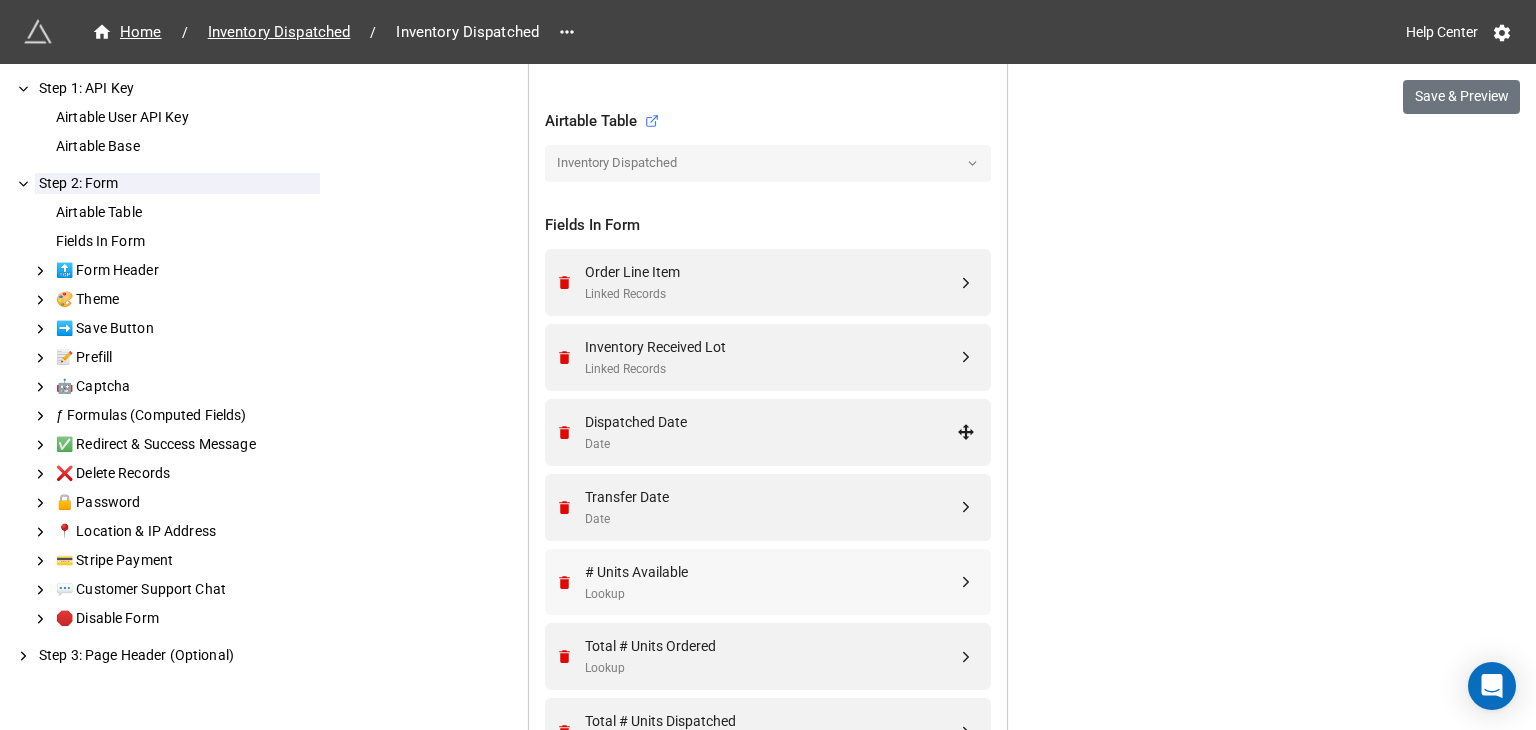 scroll, scrollTop: 692, scrollLeft: 0, axis: vertical 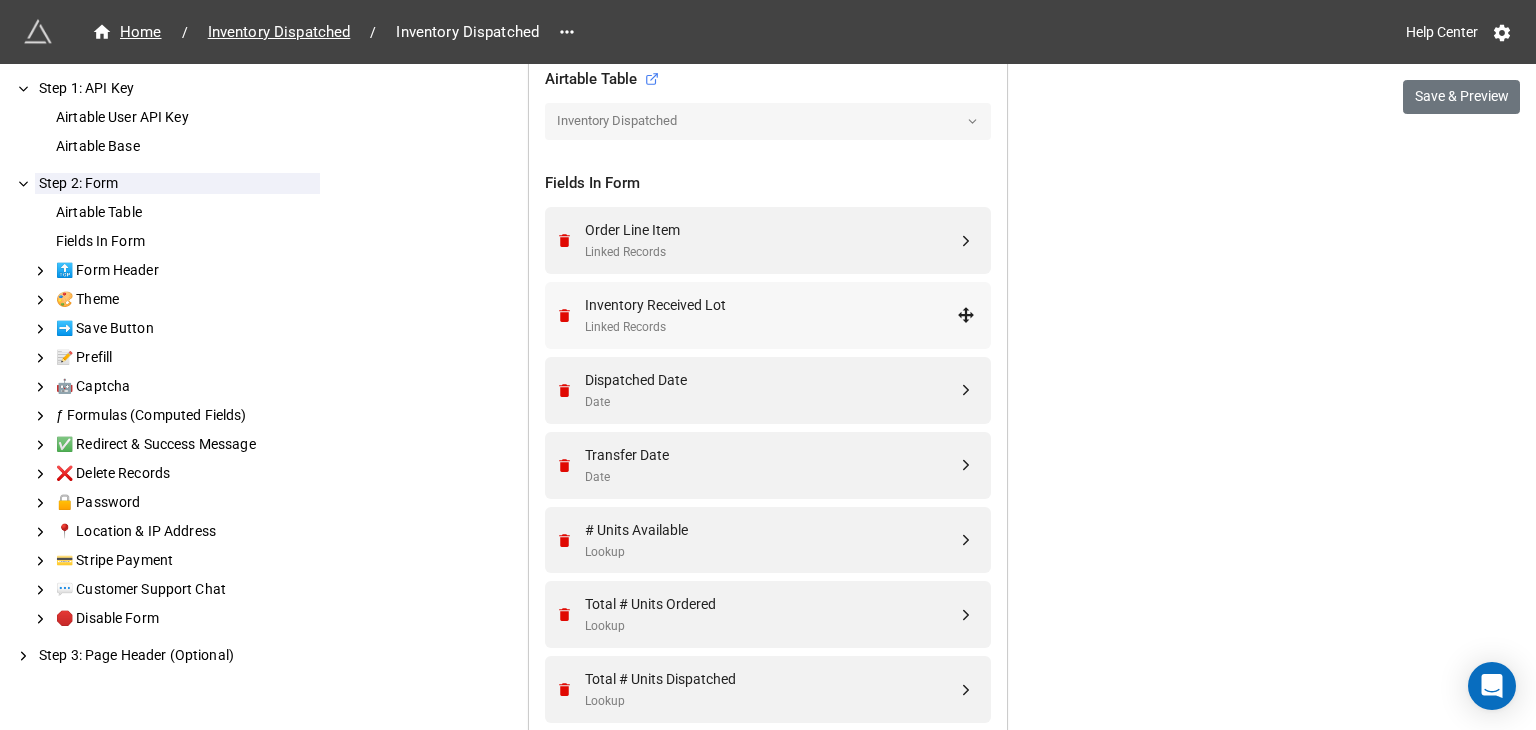 click on "Linked Records" at bounding box center [771, 327] 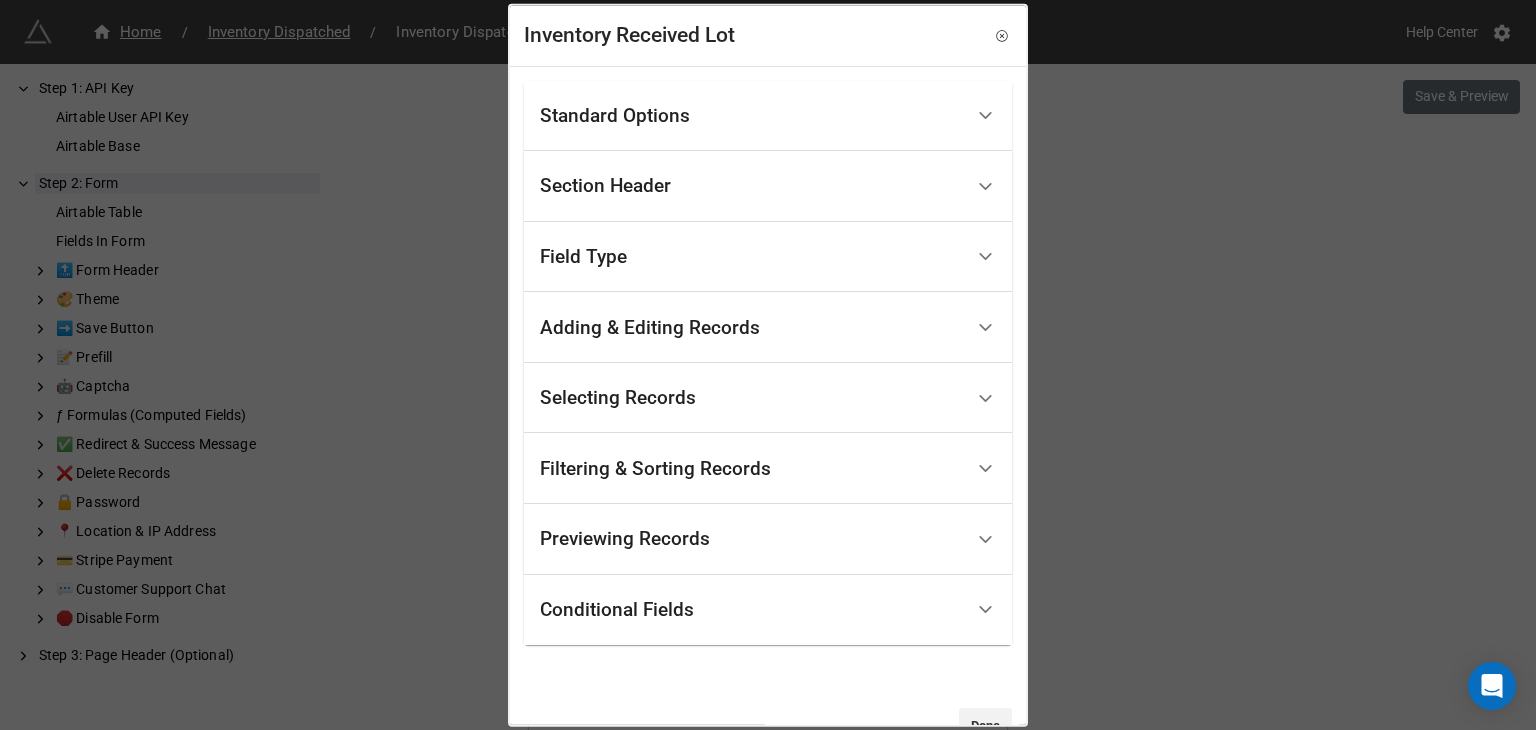 click on "Filtering & Sorting Records" at bounding box center (655, 468) 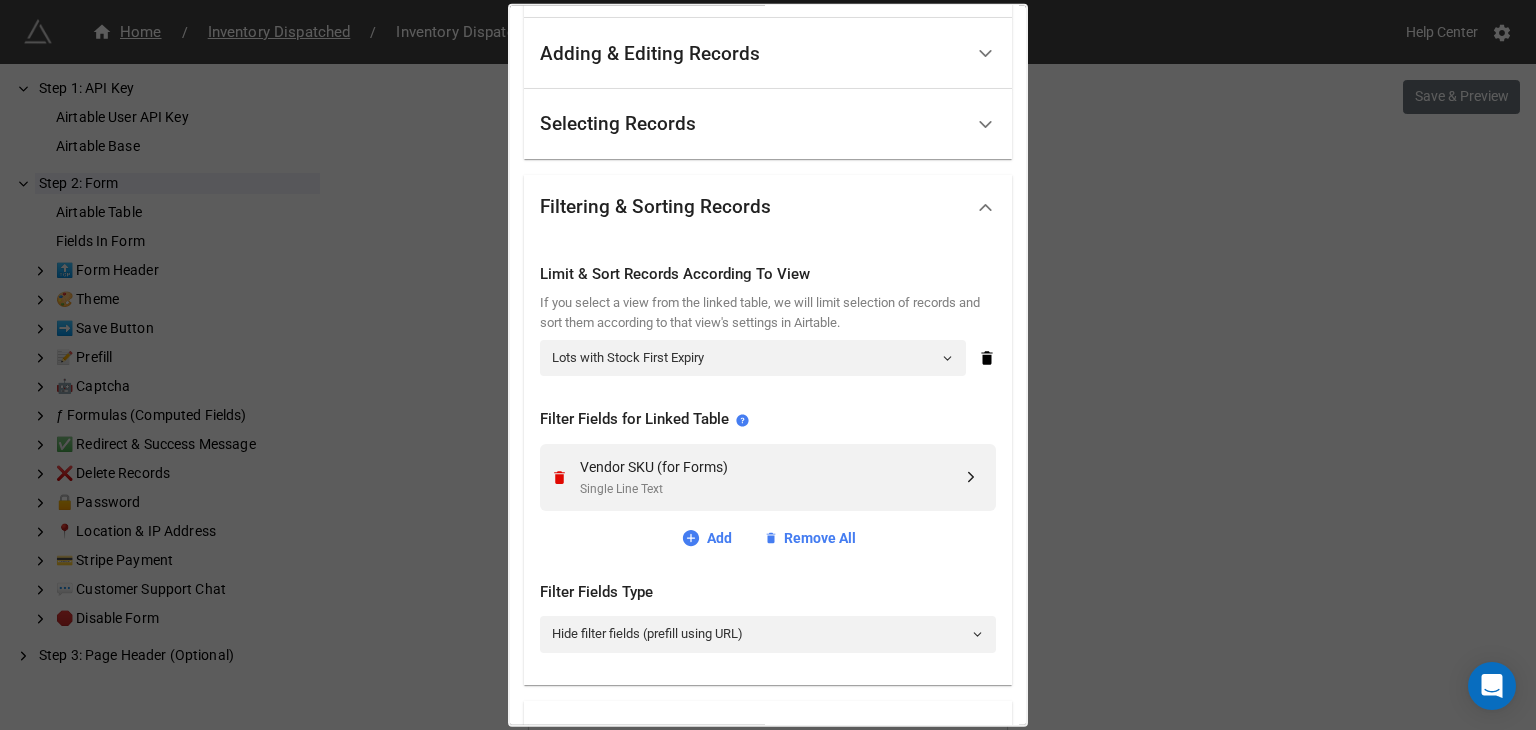 scroll, scrollTop: 363, scrollLeft: 0, axis: vertical 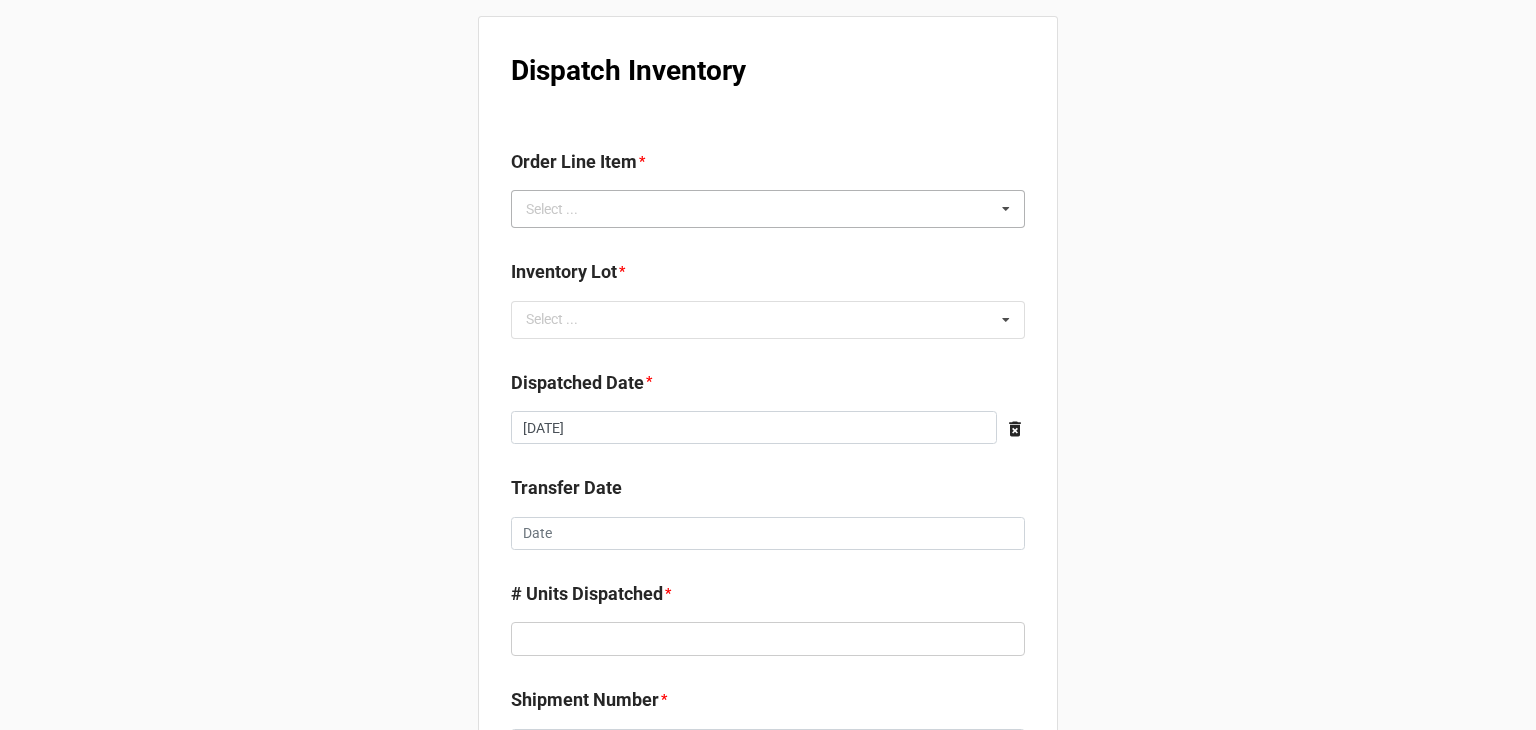click on "Select ... No results found." at bounding box center [768, 209] 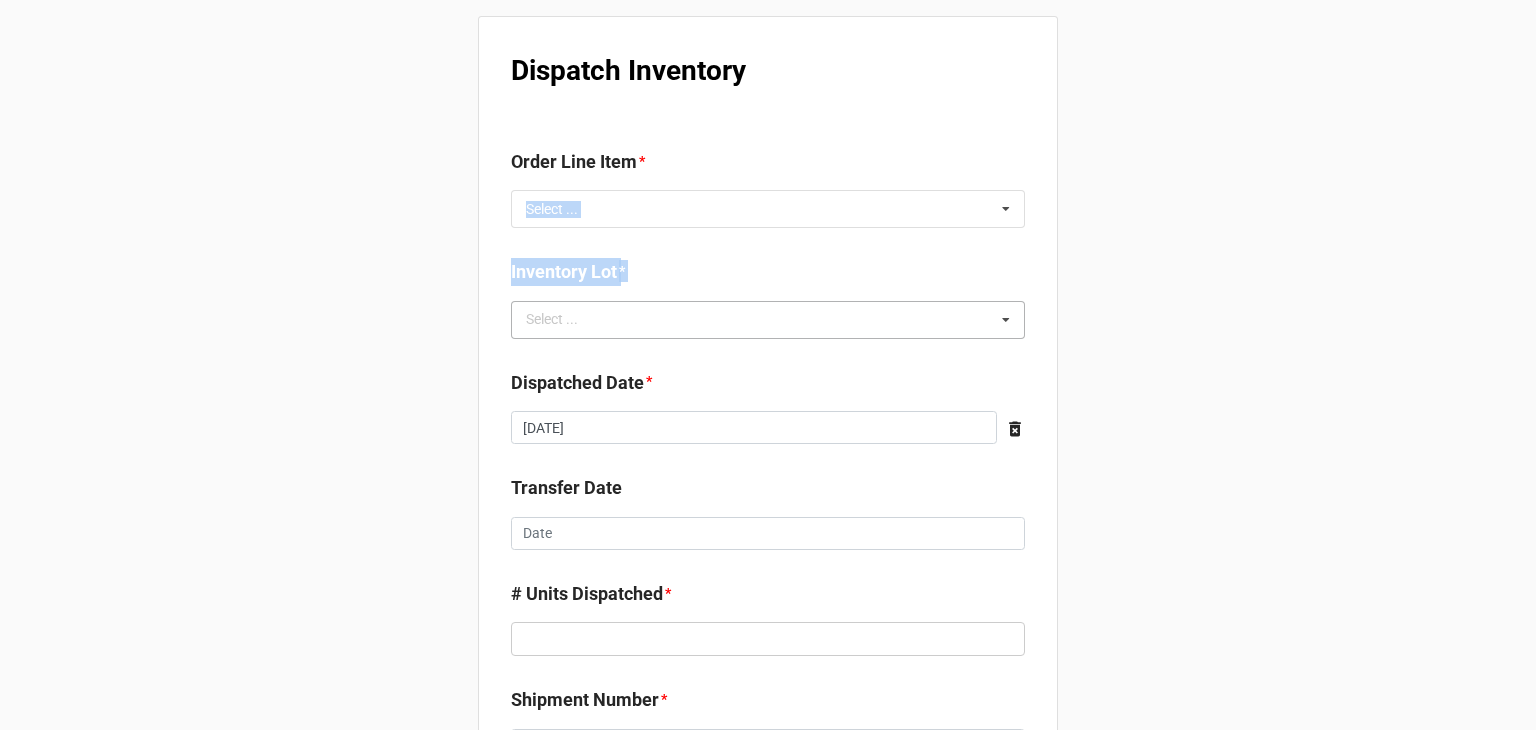 drag, startPoint x: 982, startPoint y: 165, endPoint x: 796, endPoint y: 332, distance: 249.97 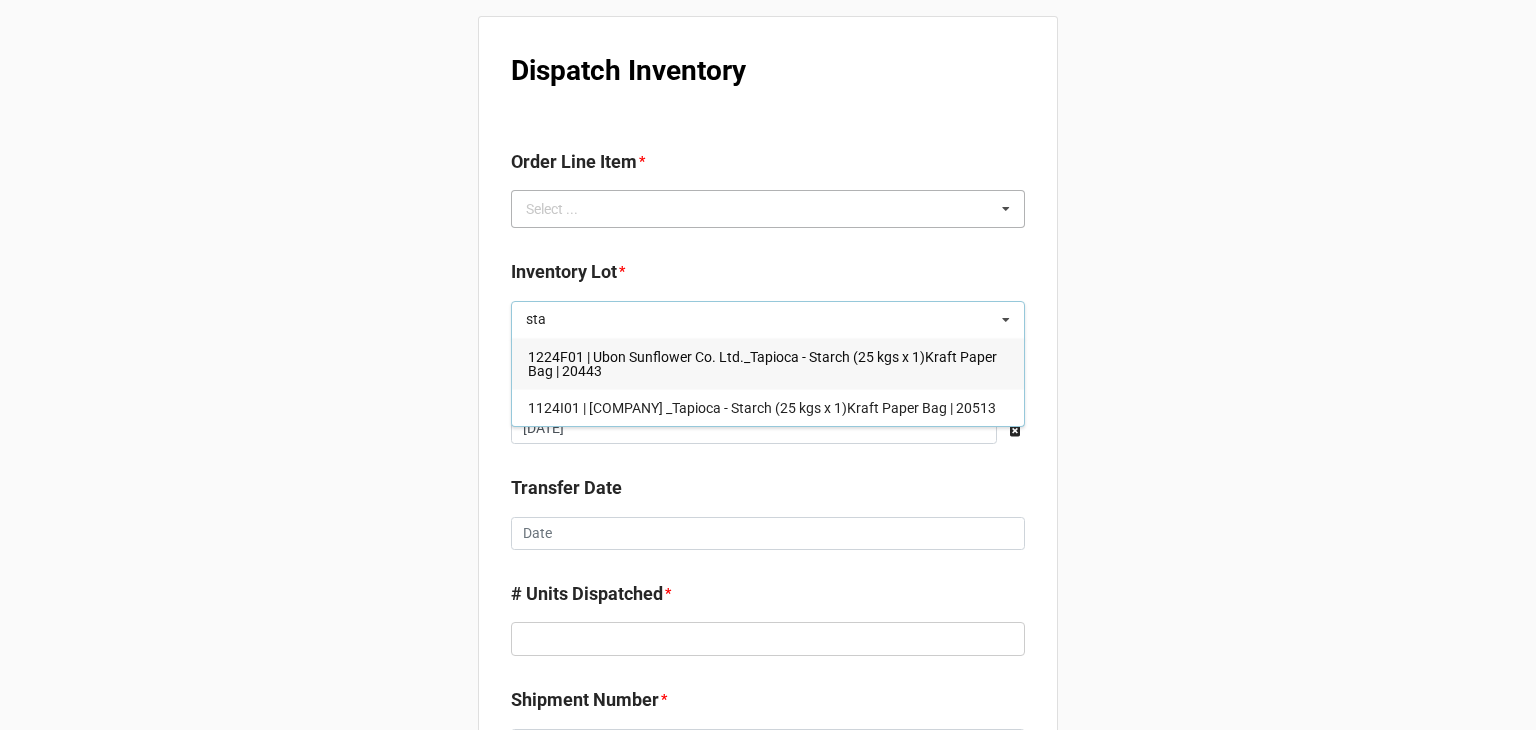 type on "sta" 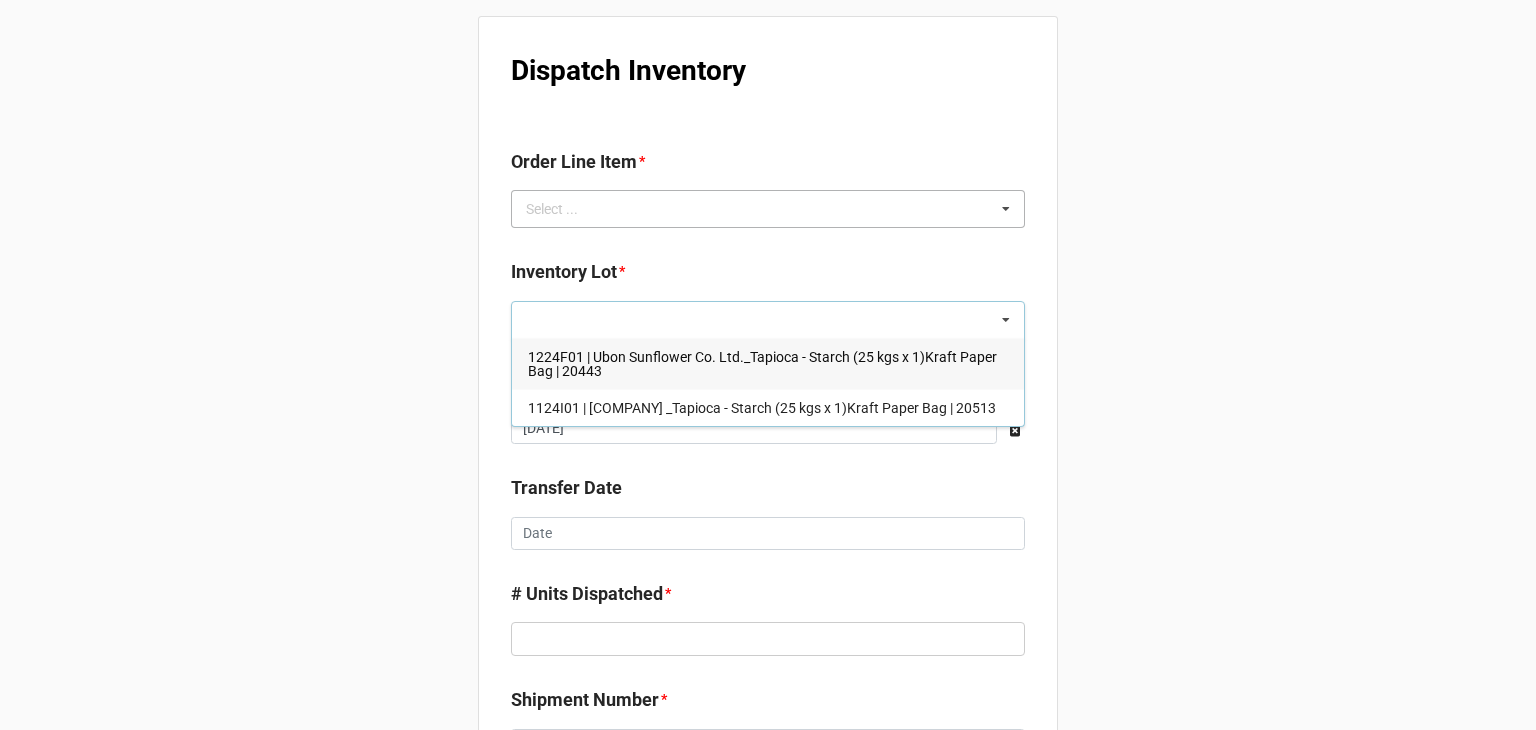 click on "Select ... 1032 - [COMPANY] | [COMPANY] _Kabuli Chickpeas - Raw | 7/8mm (22.68 kgs x 1) 1035 - [COMPANY] | [COMPANY] _Strawberry - Slice | Freeze-Dried (5 kgs x 1) 1036 - [COMPANY] | [COMPANY] _Strawberry - Slice | Freeze-Dried (5 kgs x 1) 1037 - [COMPANY] | [COMPANY] _Strawberry - Slice | Freeze-Dried (5 kgs x 1) 1038 - [COMPANY] | [COMPANY] _Strawberry - Slice | Freeze-Dried (9.072 kgs x 1) 1039 - [COMPANY] | [COMPANY] _Coconut MCT Oil - VCO | 60/40 (190 kgs x 1) 1040 - [COMPANY] | [COMPANY] _Coconut MCT Oil - VCO | 60/40 (190 kgs x 1) 1041 - [COMPANY] | [COMPANY] _Erythritol - Crystals | 20-60 Mesh (Organic) (25 kgs x 1) 1042 - [COMPANY] | [COMPANY] _Coconut Water - Single Strength | Young (Organic) (20 L x 1) 1043 - [COMPANY] | [COMPANY] _Potassium Lactate - Food Grade (25 kgs x 1) 1045 - [COMPANY] | [COMPANY] _Strawberry - Slice | Freeze-Dried (9.072 kgs x 1)  |   |   |   |   |   |   |   |   |   |" at bounding box center [768, 209] 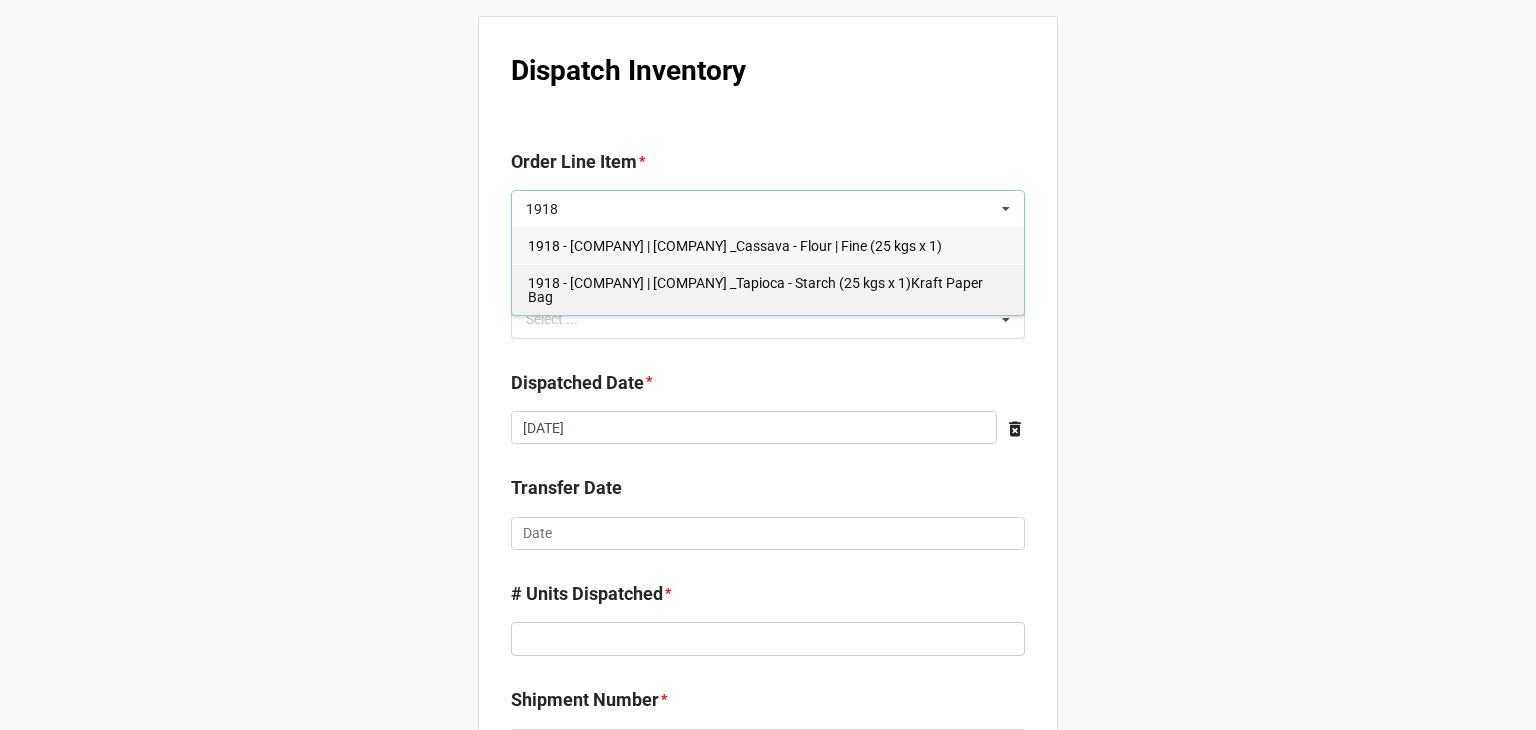 type on "1918" 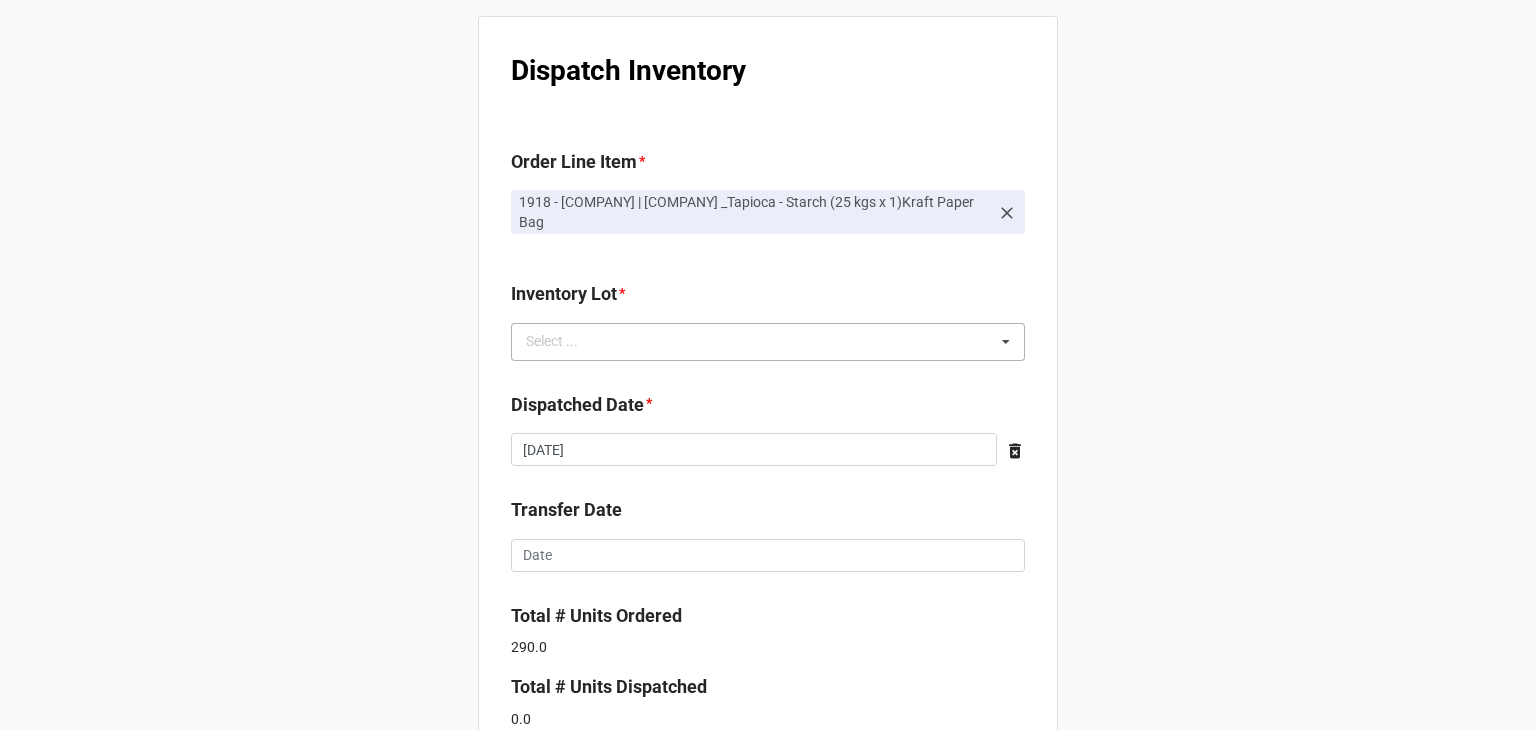 click on "sta Select ... YJC20230523 | [COMPANY] _Chlorella - Powder | Spray-Dried (25 kgs x 1) | 20203 YJOGC20230522 | [COMPANY] _Chlorella - Powder | Spray-Dried (Organic) (25 kgs x 1) | 20203 WH202310090 | [COMPANY] _Beetroot - Powder | Air-Dried (13 kgs x 1) | 20258 DY202310006FB | [COMPANY] _Camu Camu - Powder | Spray-Dried (13 kgs x 1) | 20258 2023212 | [COMPANY] _Pears - Slice | Freeze-Dried (5 kgs x 1) | 20256 2023206 | [COMPANY] _Grapes - Green | Whole | Freeze-Dried (12 kgs x 1) | 20256 4223K02 | [COMPANY] _Cassava - Flour | Unpeeled (Organic) (25 kgs x 1) | 20238 2024011 | [COMPANY] _Pears - Slice | Freeze-Dried (5 kgs x 1) | 20309 HFML024  | [COMPANY] _Coconut Milk - 17% (0.18 L x 30) | 10120 WH202310093 | [COMPANY] _Carrots - Powder | Air-Dried (13 kgs x 1) | 20310 1094224004 | [COMPANY] _Southwest Spice - Blend (9 g x 1500) | 20277" at bounding box center (768, 342) 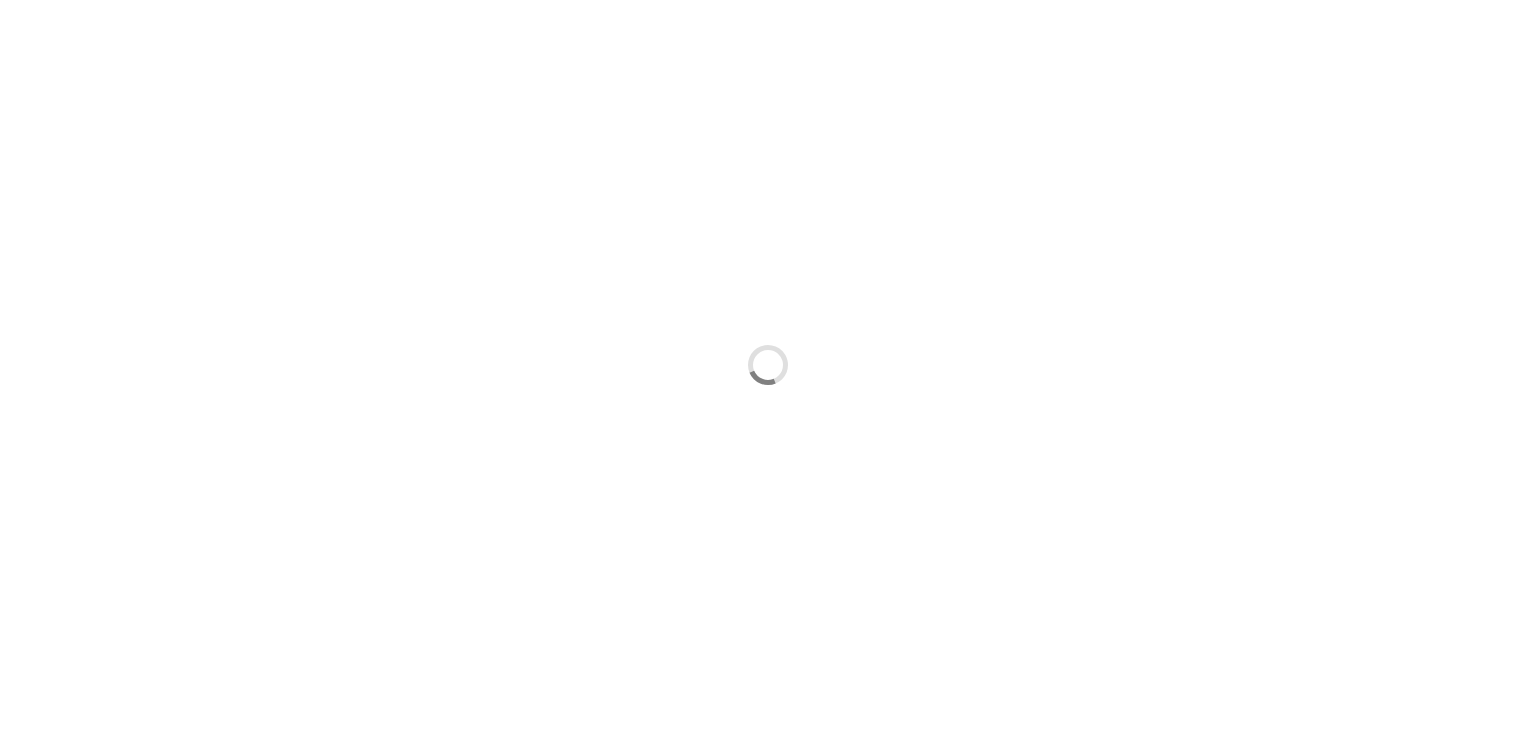 scroll, scrollTop: 0, scrollLeft: 0, axis: both 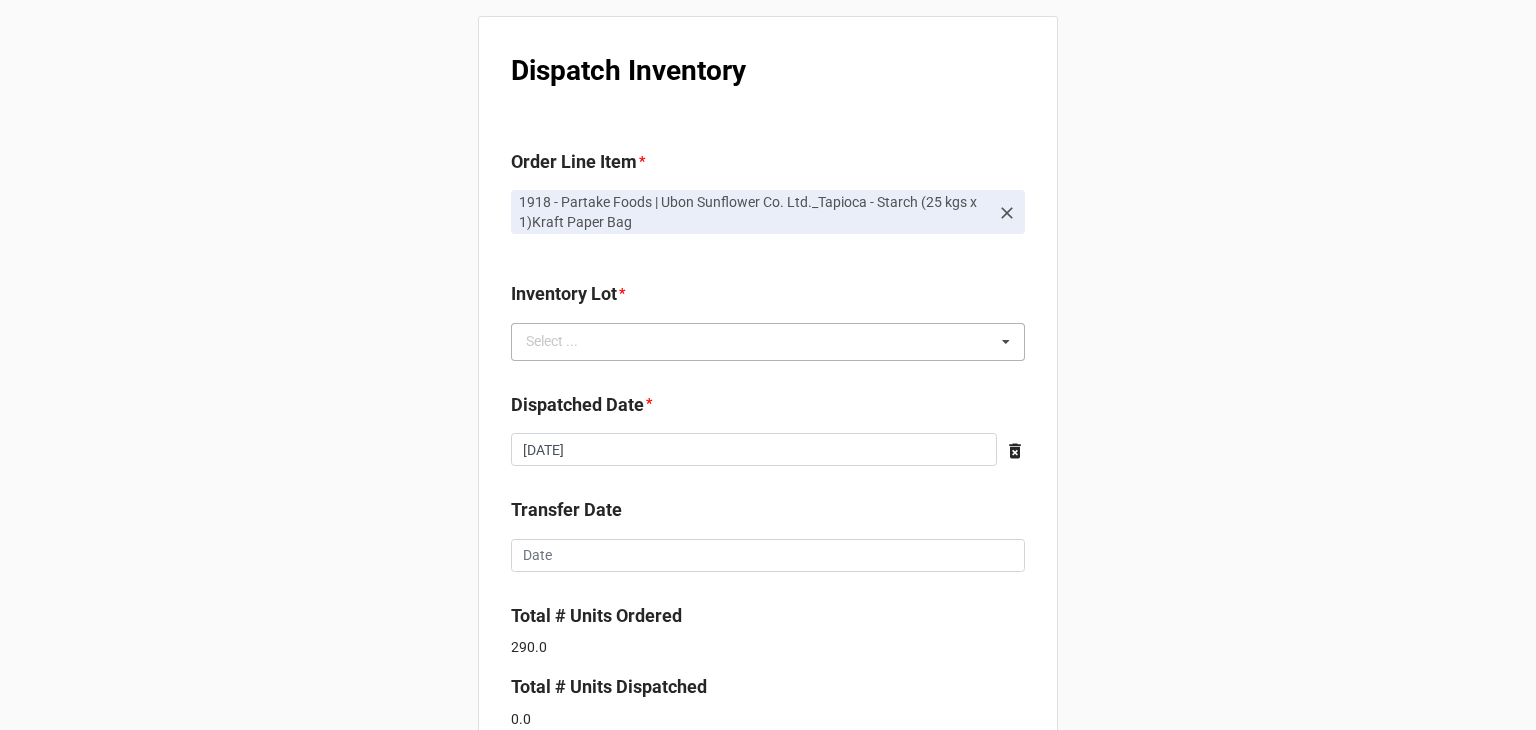 click on "Select ... No results found." at bounding box center (768, 342) 